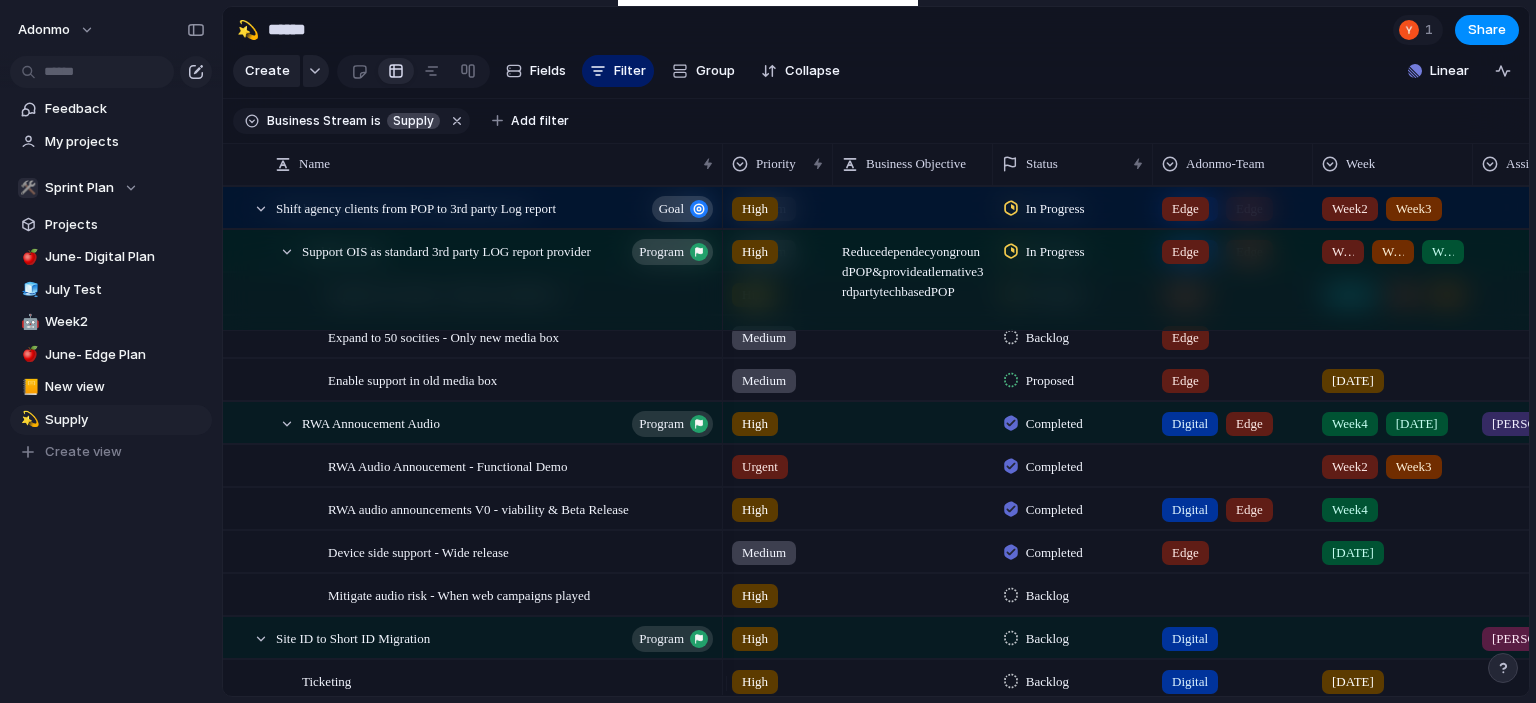 scroll, scrollTop: 0, scrollLeft: 0, axis: both 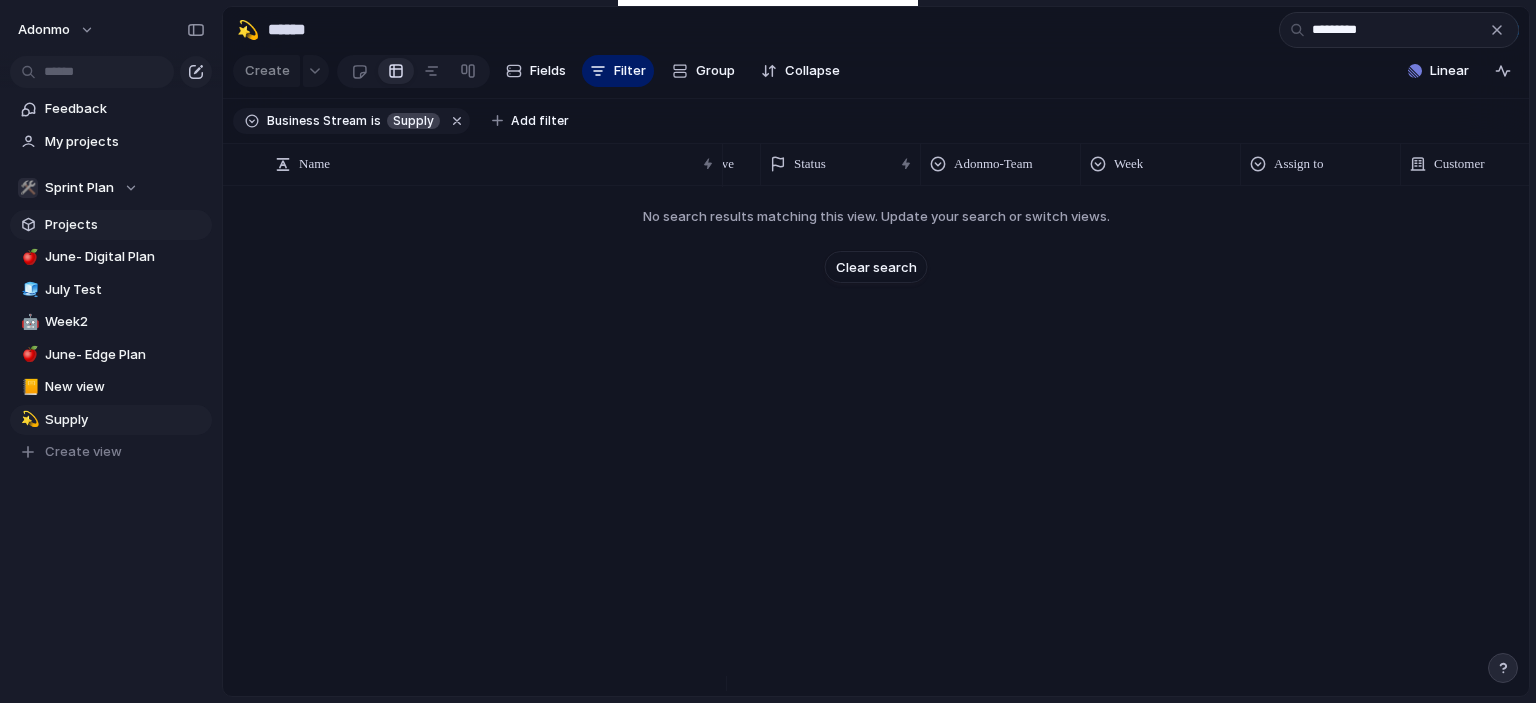 type on "*********" 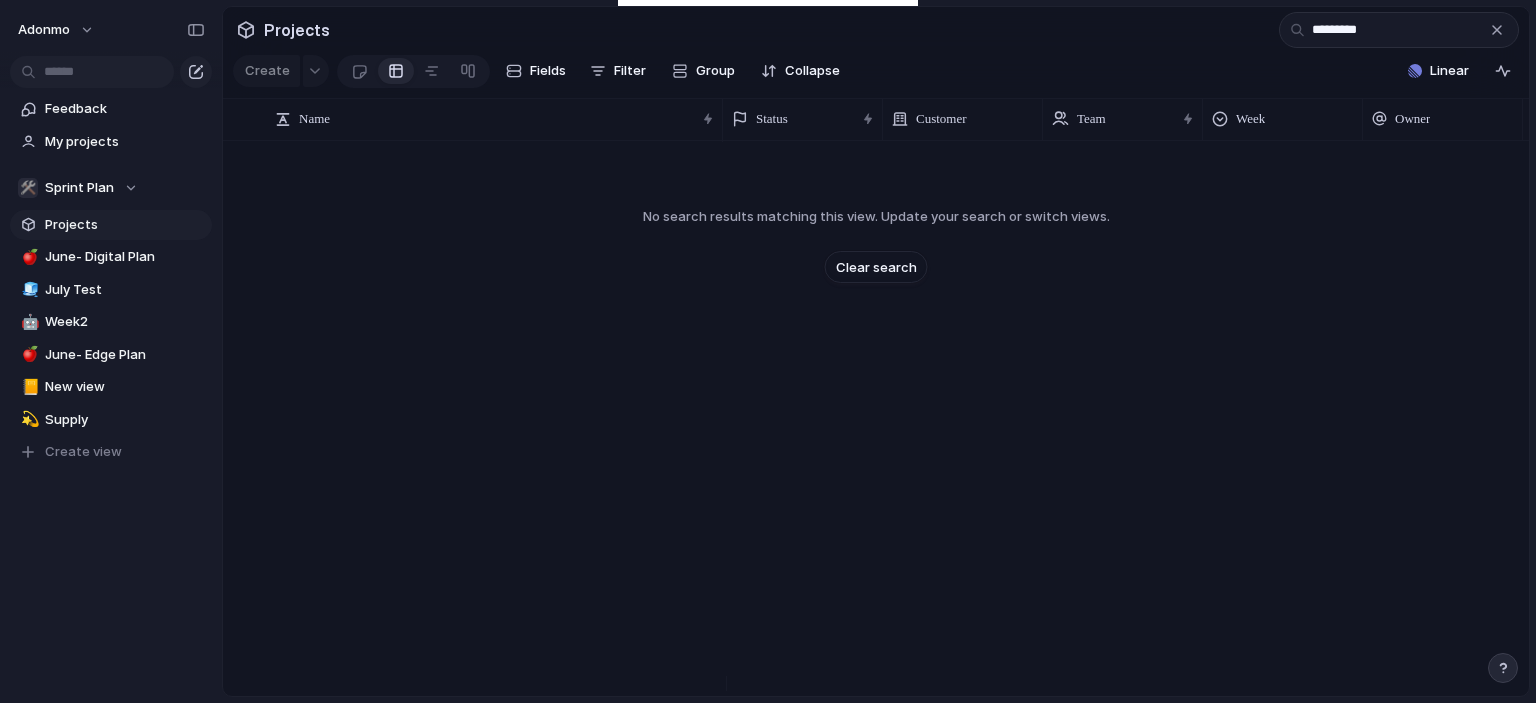 click on "*********" at bounding box center [1399, 30] 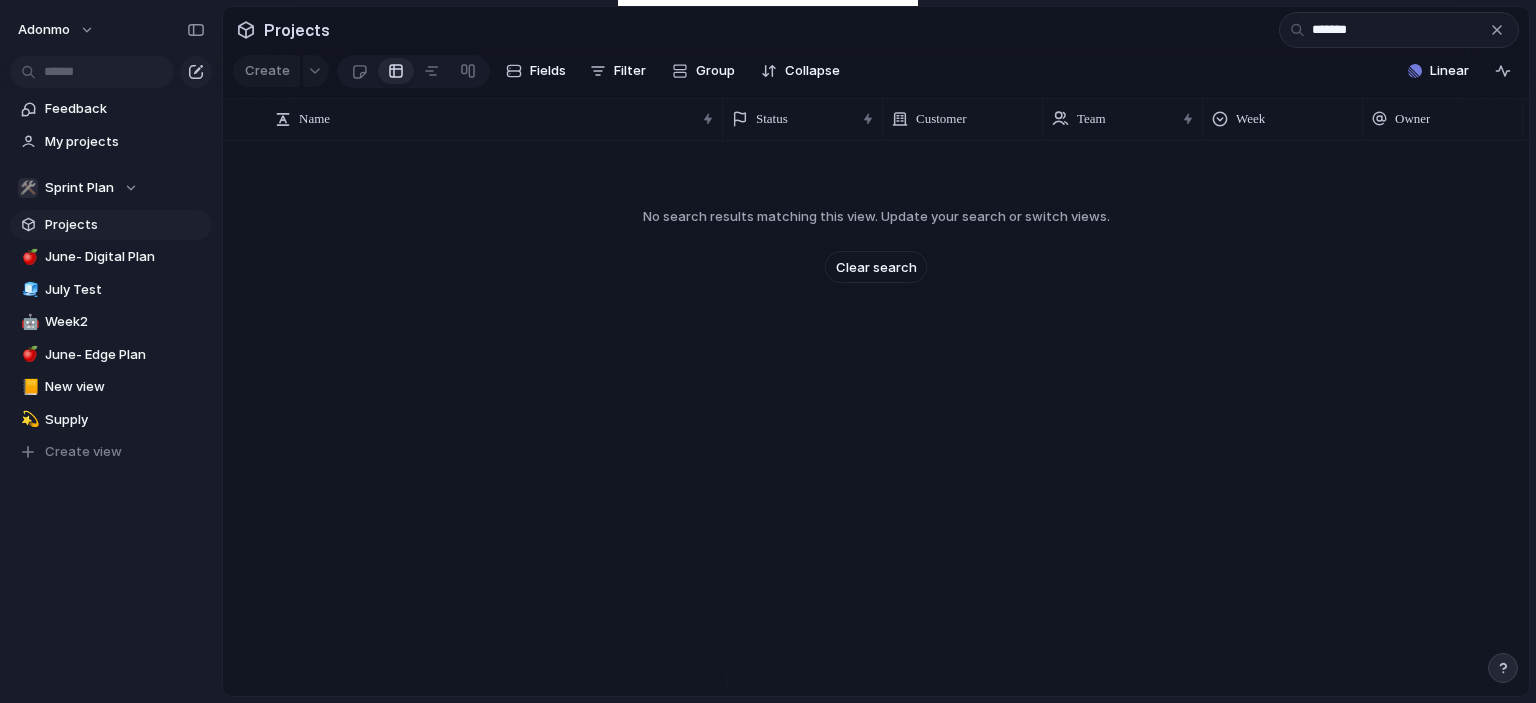 type on "********" 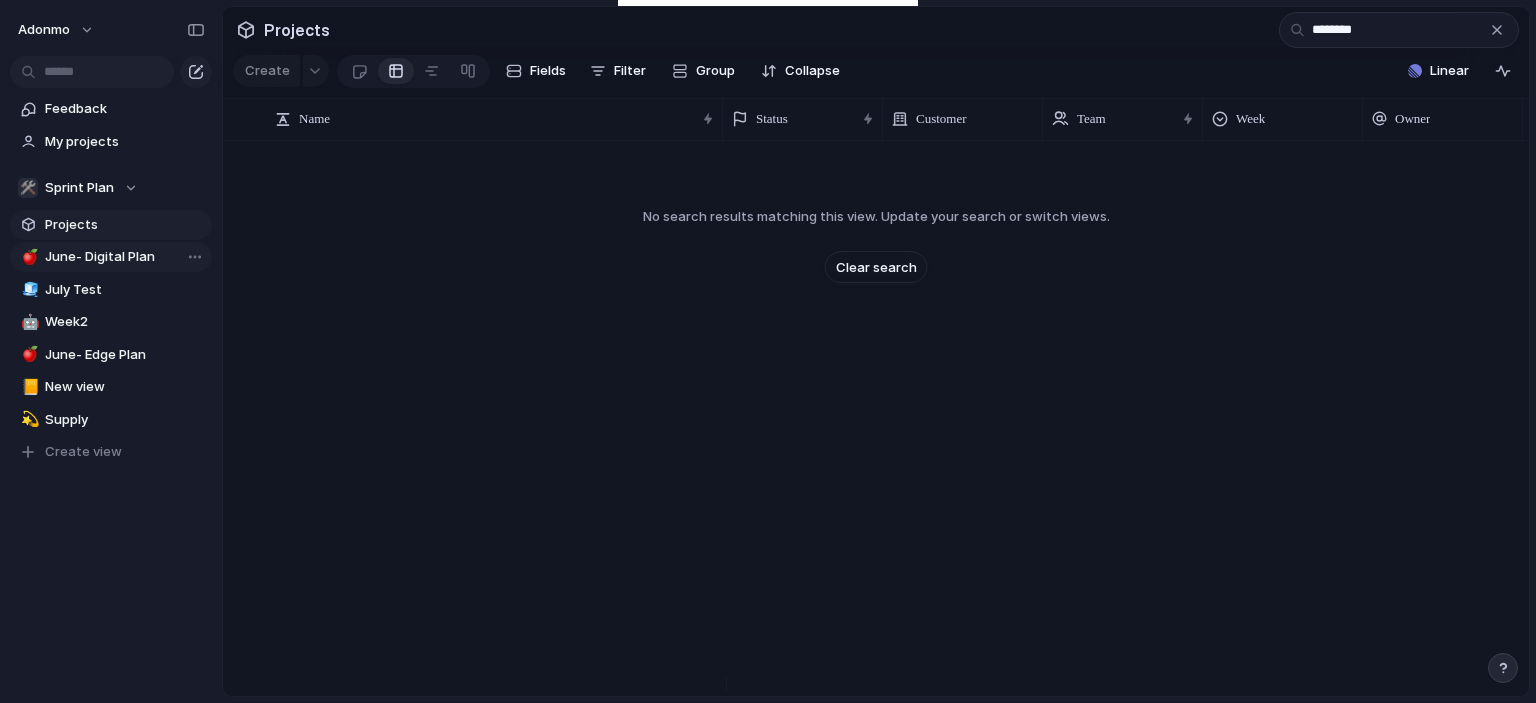 click on "June- Digital Plan" at bounding box center [125, 257] 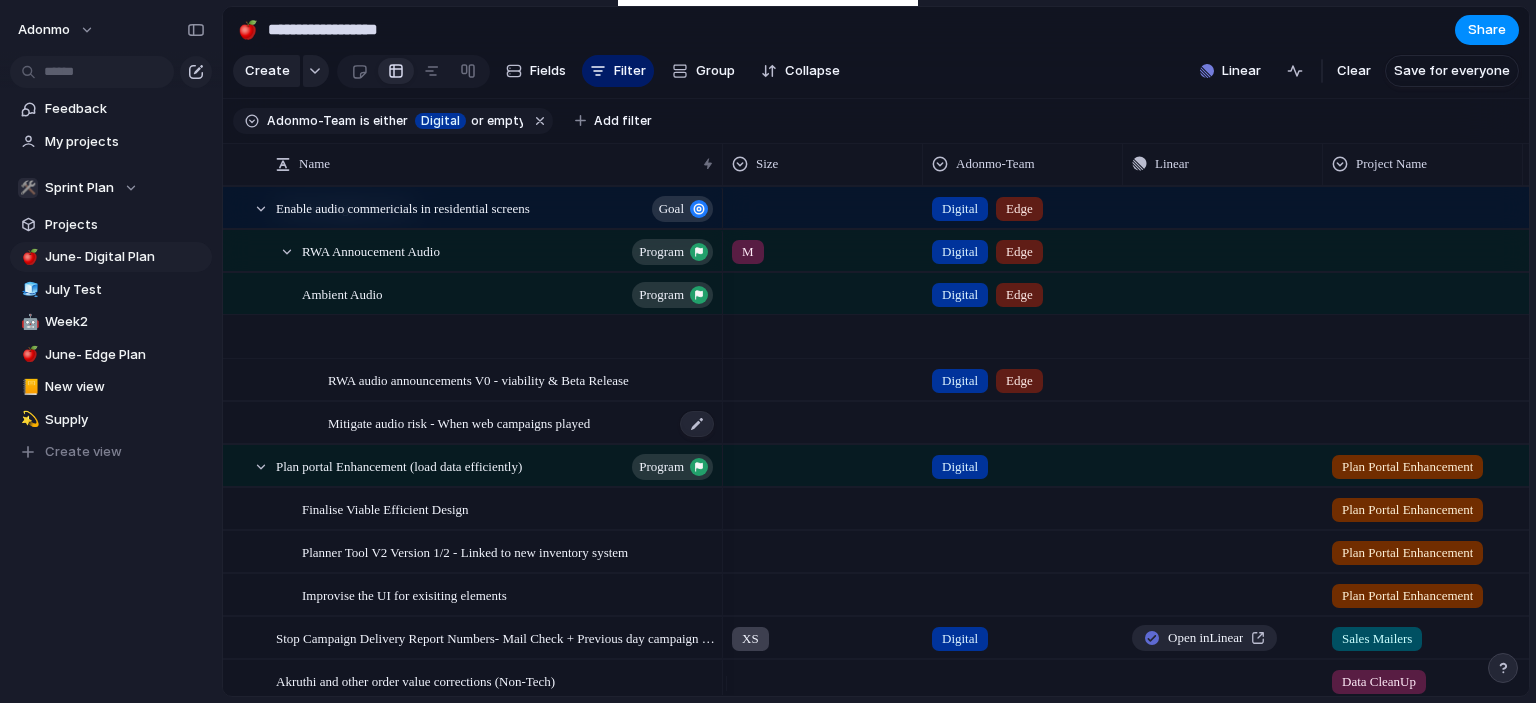 scroll, scrollTop: 138, scrollLeft: 0, axis: vertical 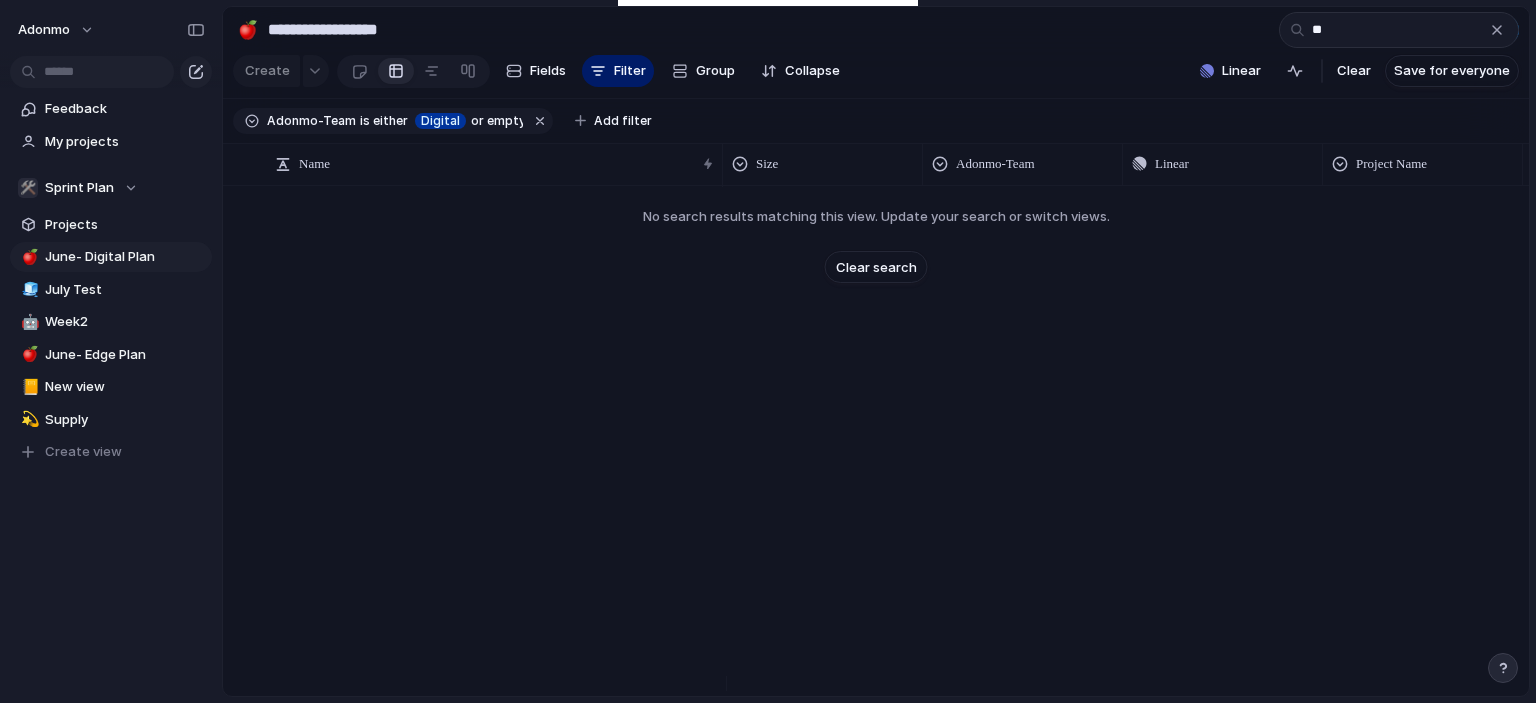 type on "*" 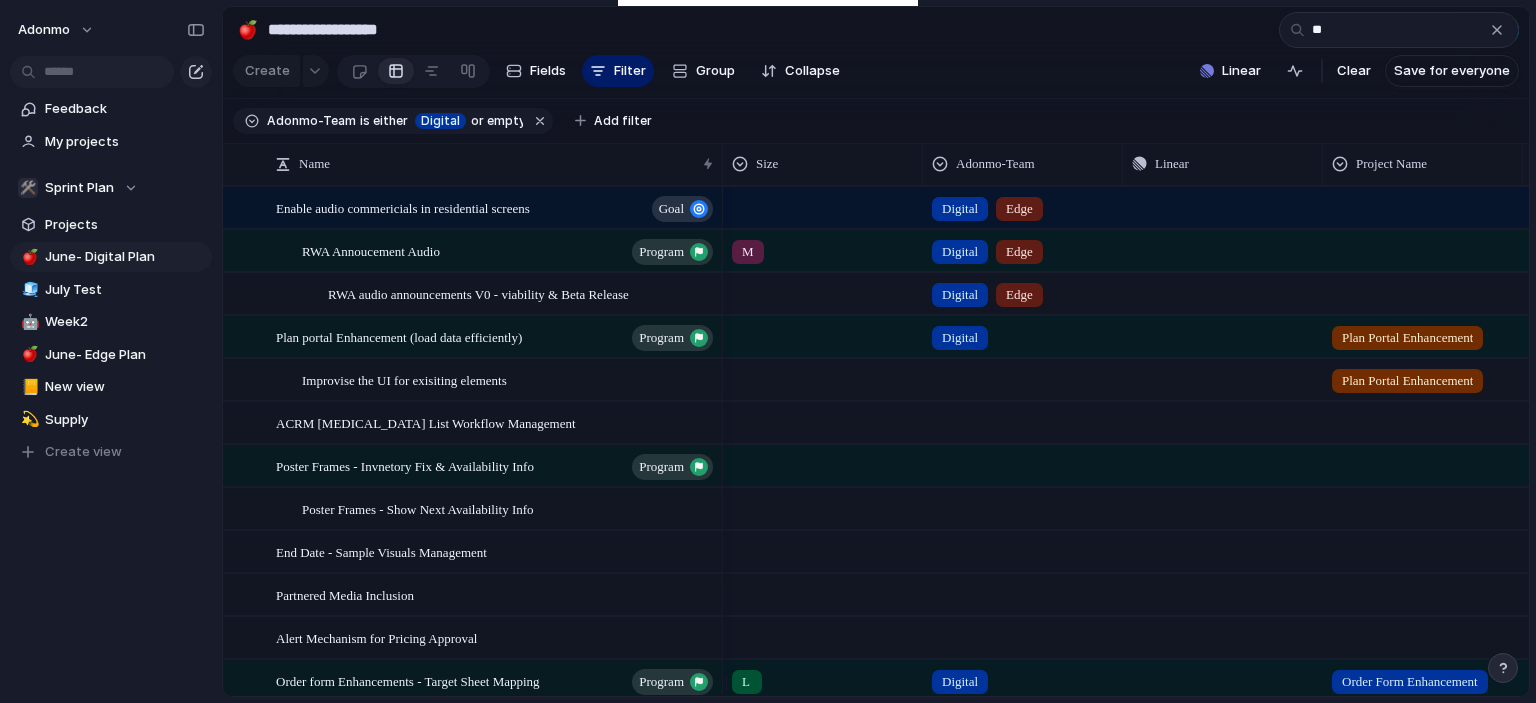 type on "*" 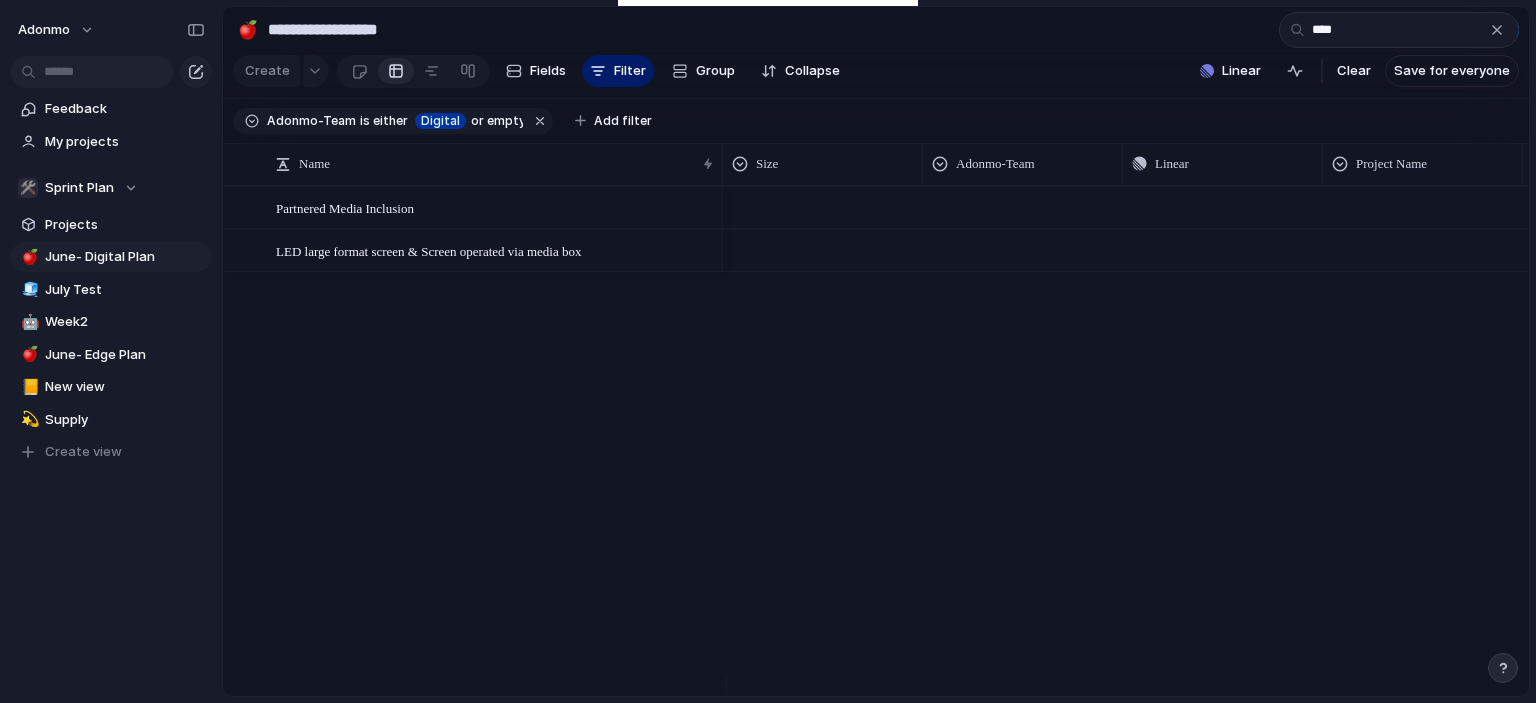 type on "*****" 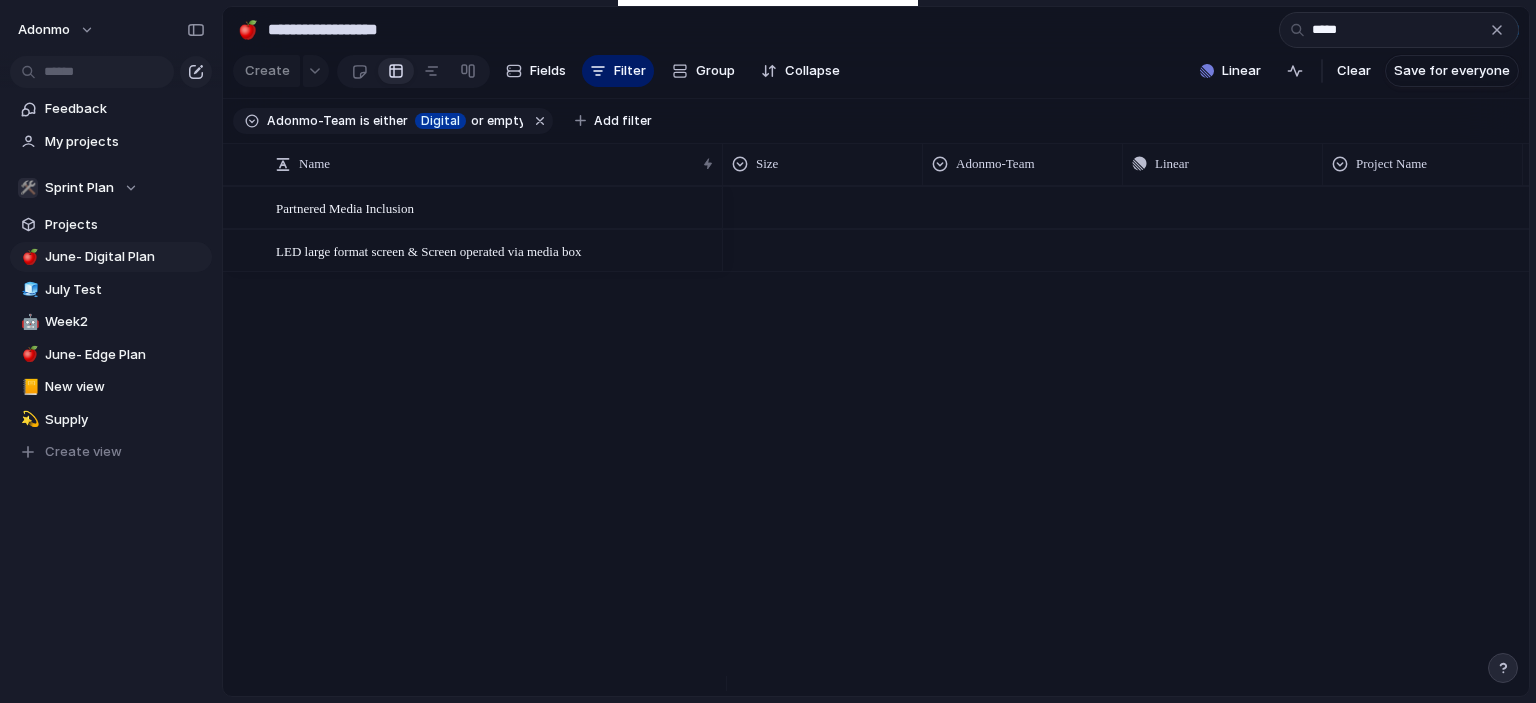 type 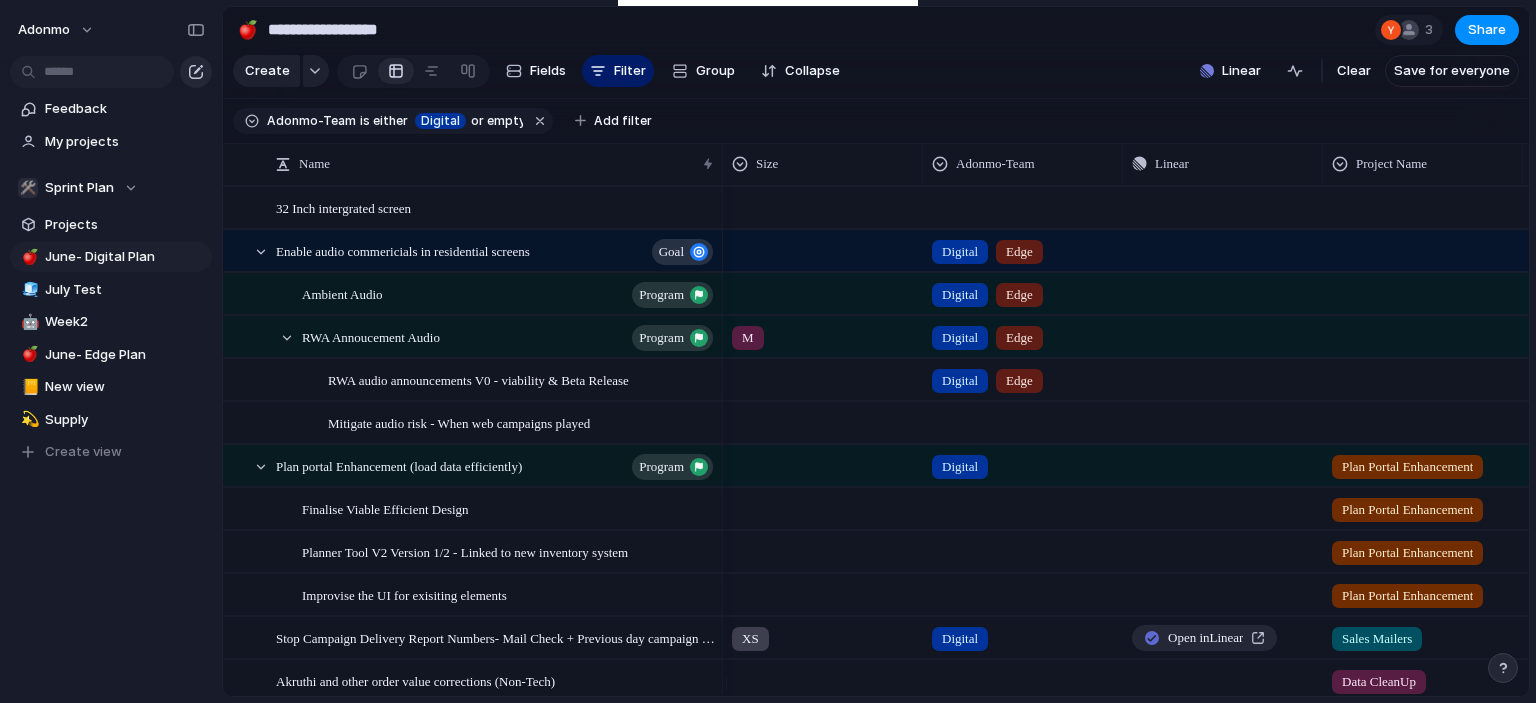 click at bounding box center [196, 72] 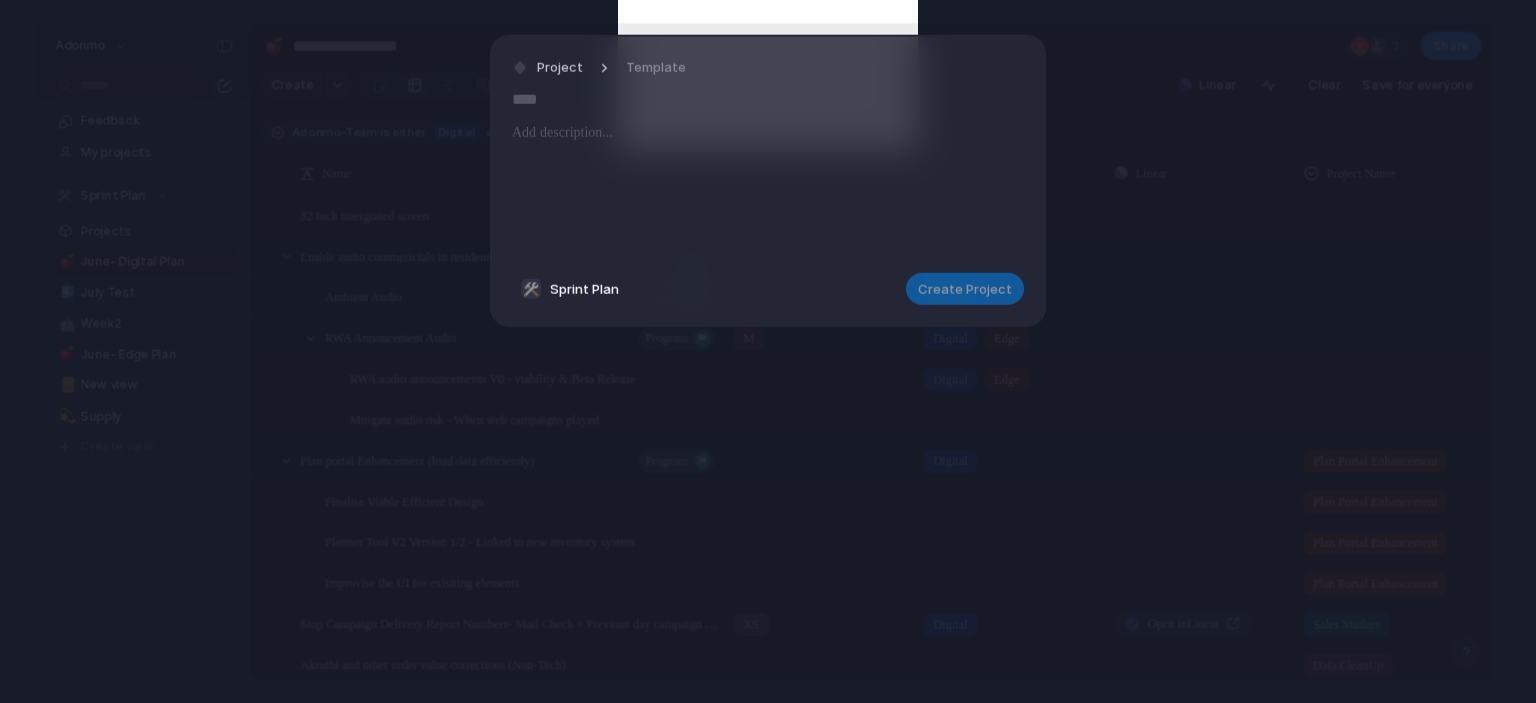 type on "*" 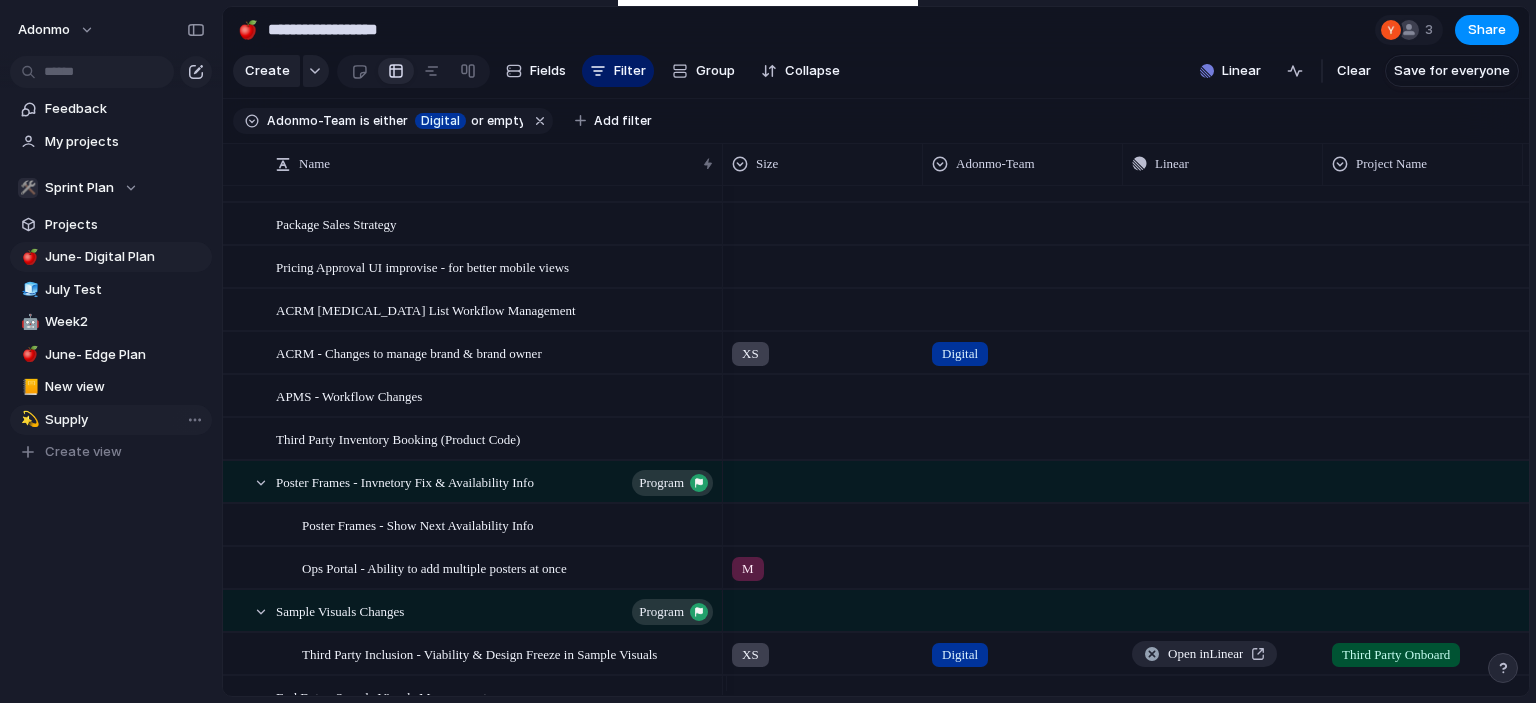 click on "Supply" at bounding box center [125, 420] 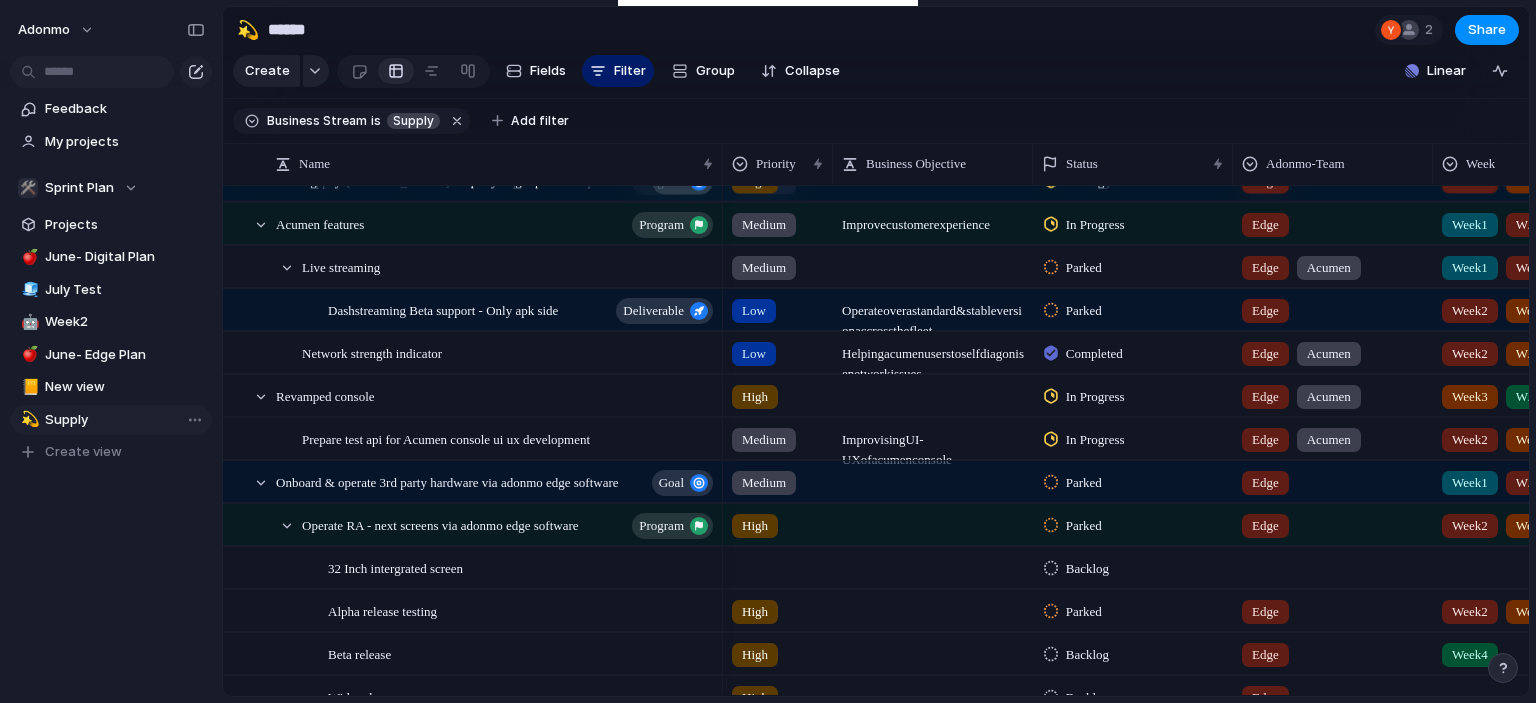 type on "******" 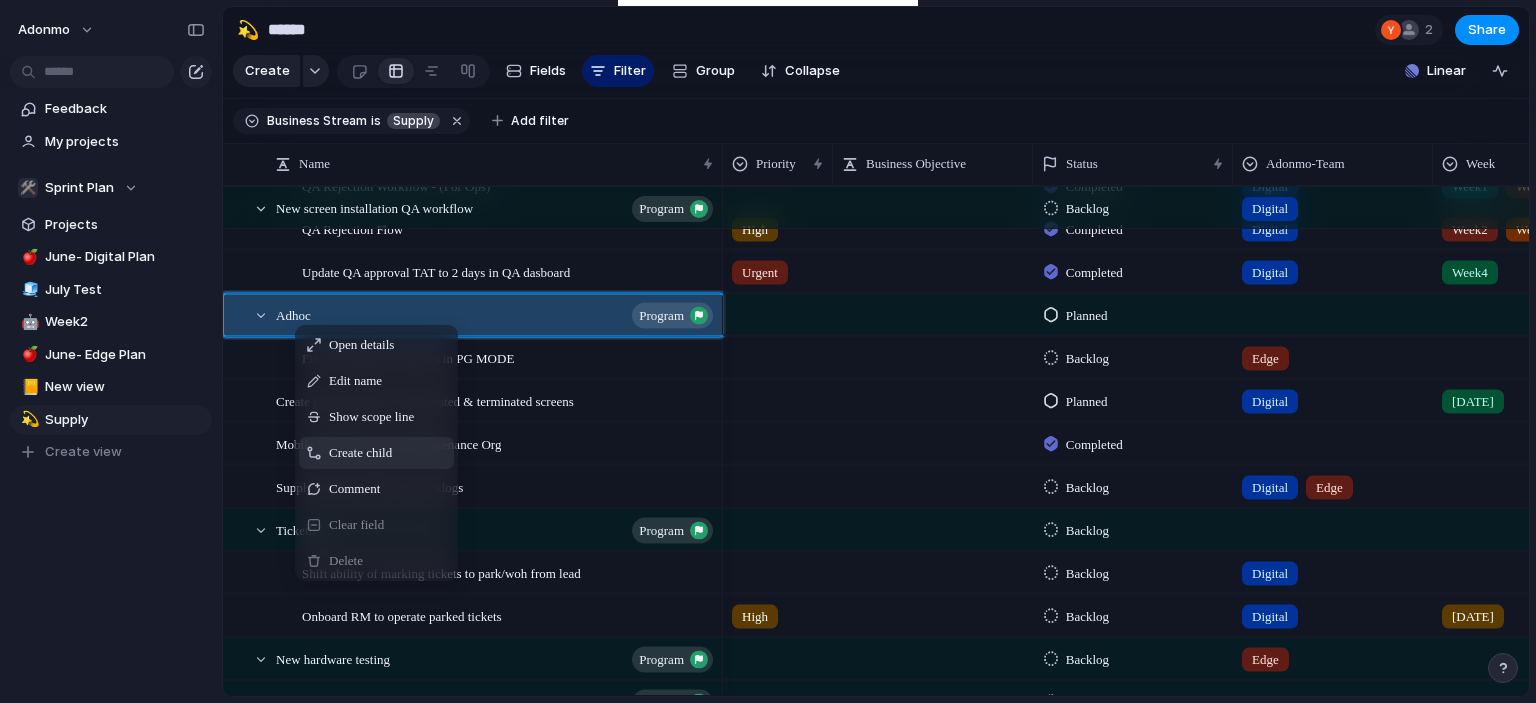 click on "Create child" at bounding box center [360, 453] 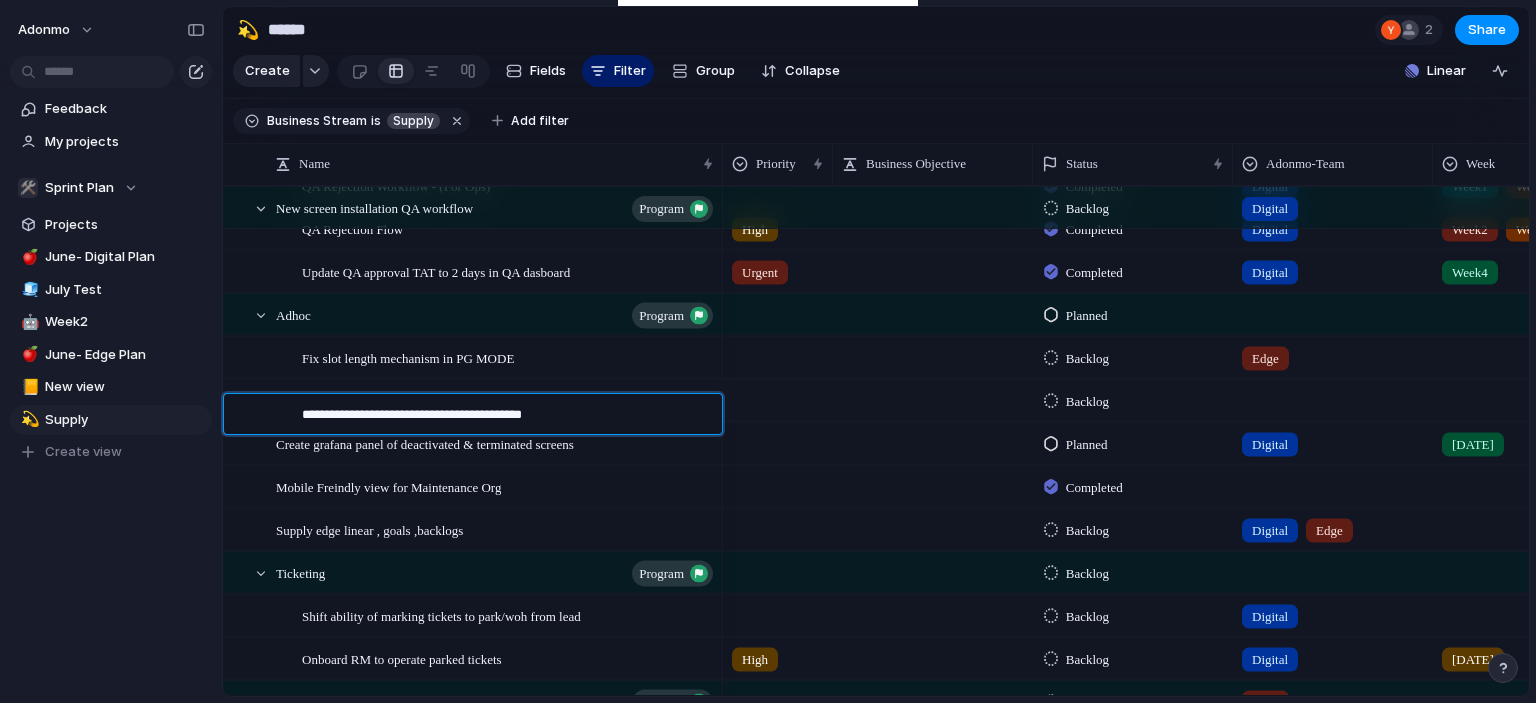 type on "**********" 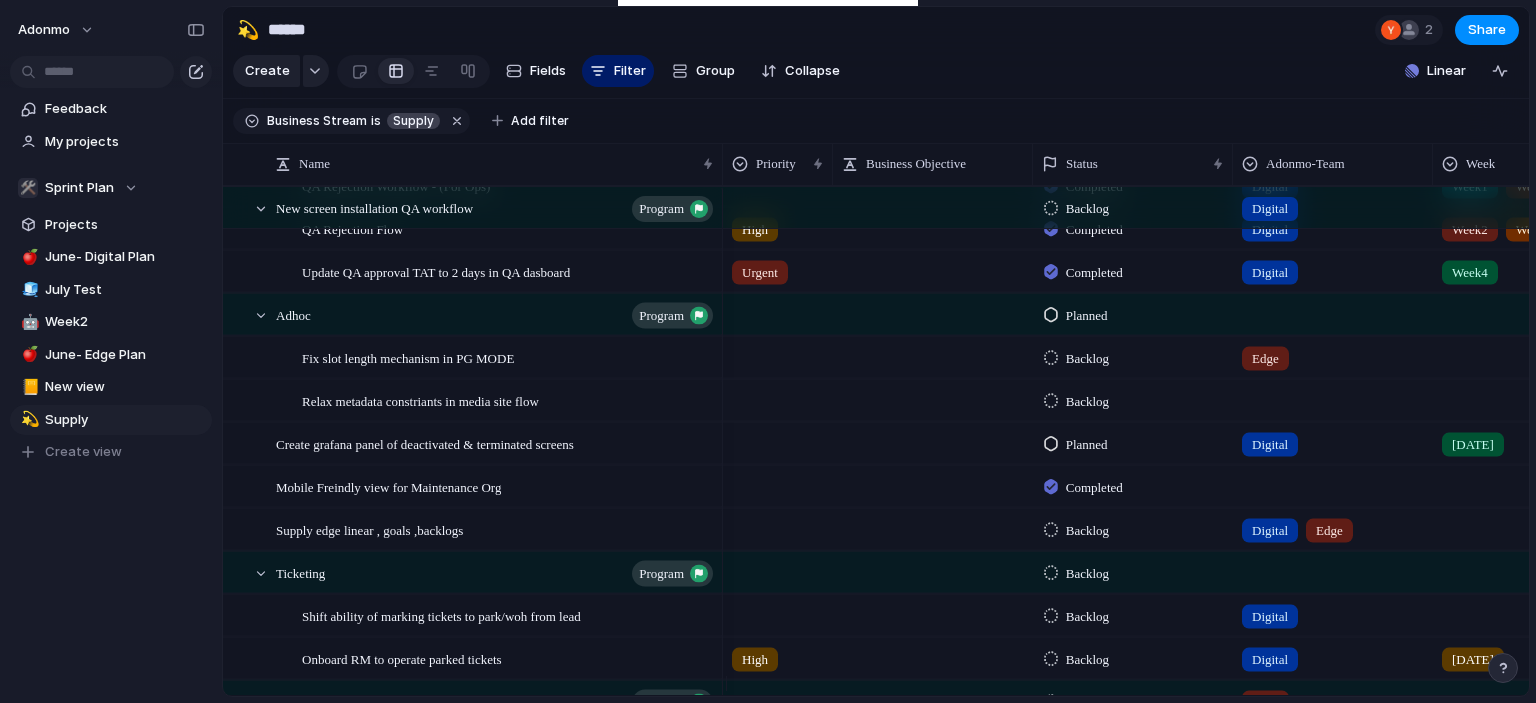 click at bounding box center [1333, 396] 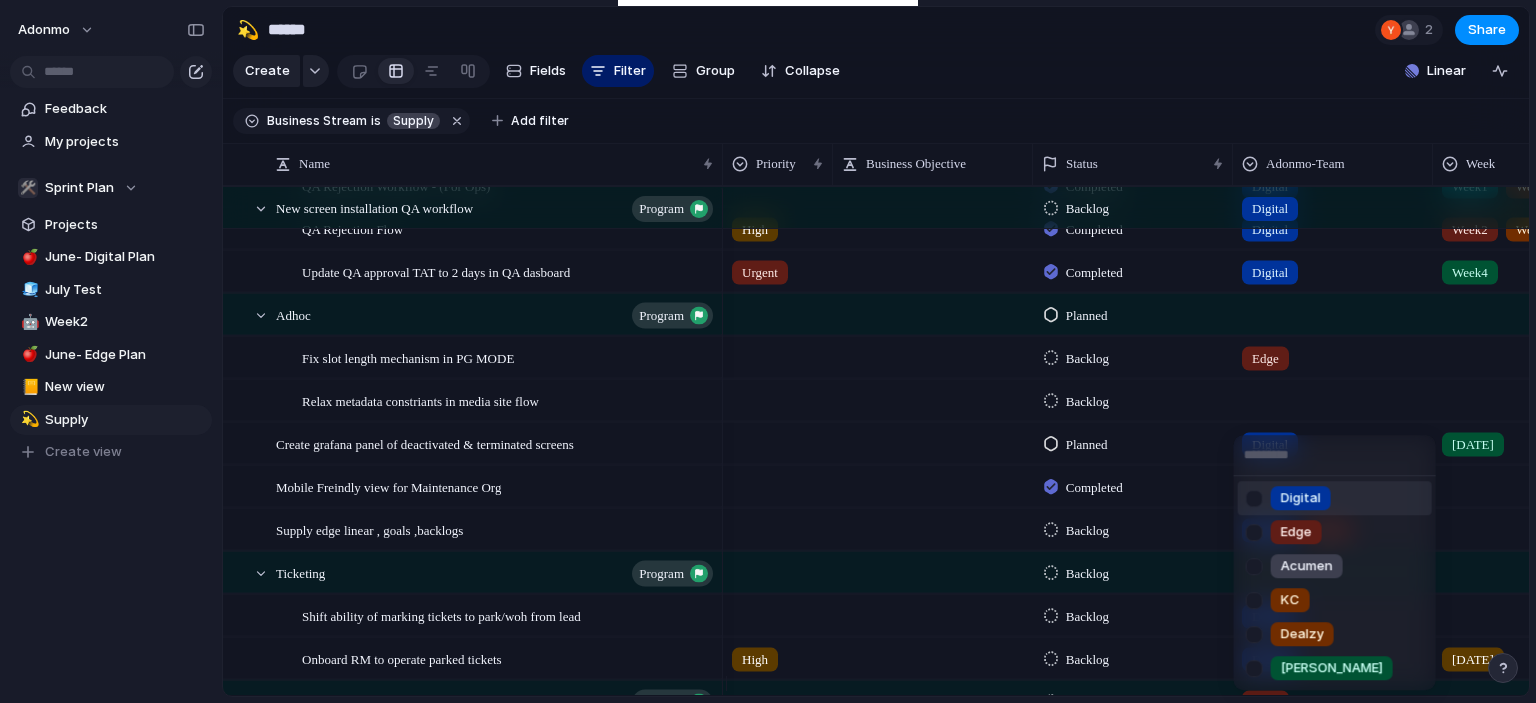 click at bounding box center (1254, 498) 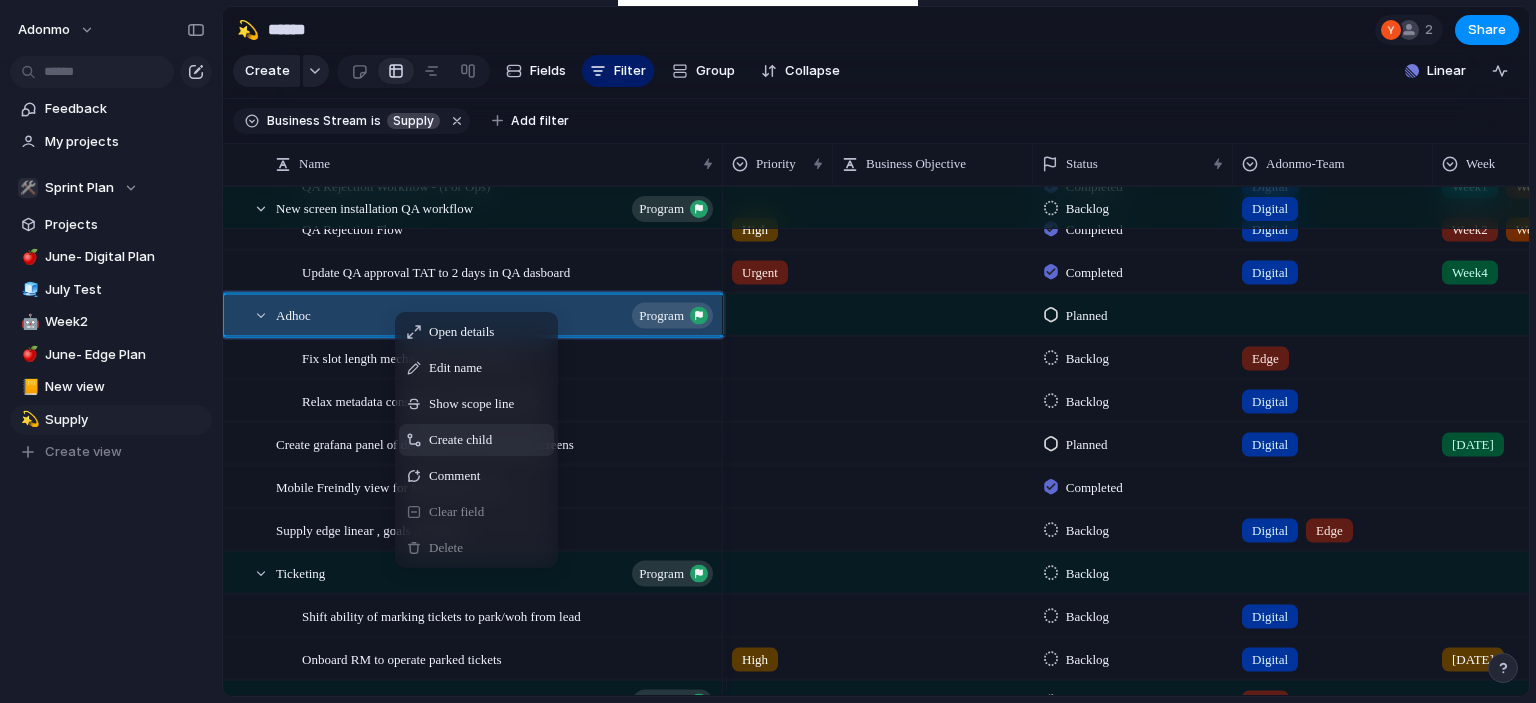 click on "Create child" at bounding box center (460, 440) 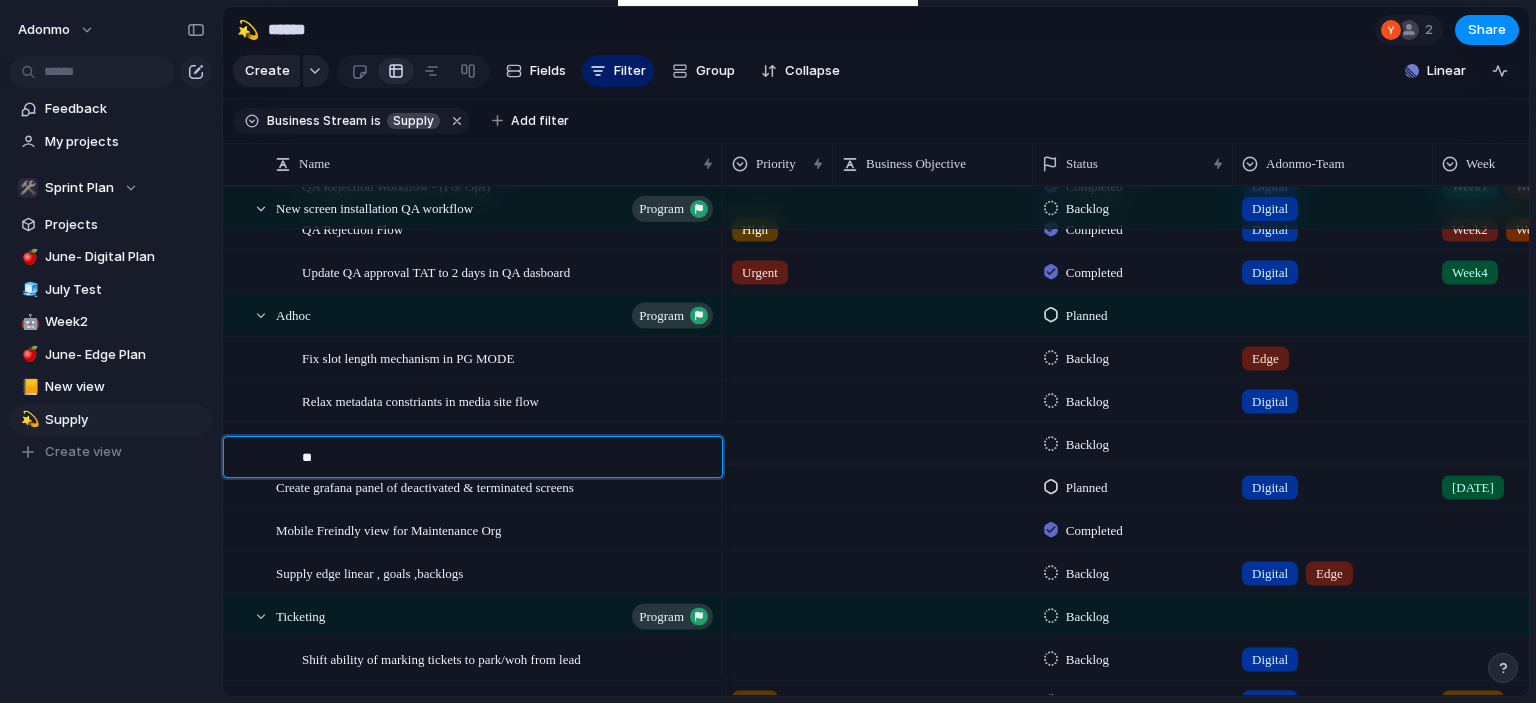 type on "*" 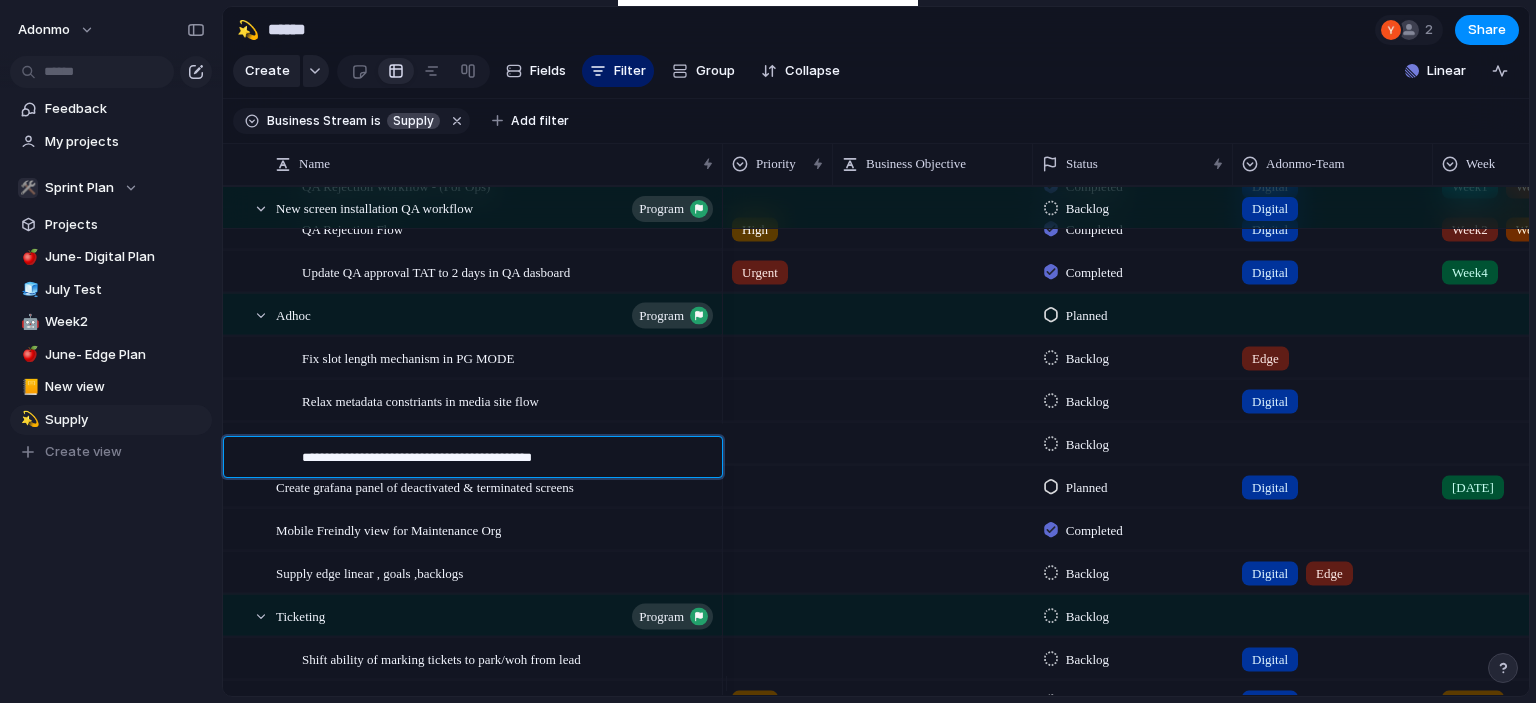 click on "**********" at bounding box center [505, 460] 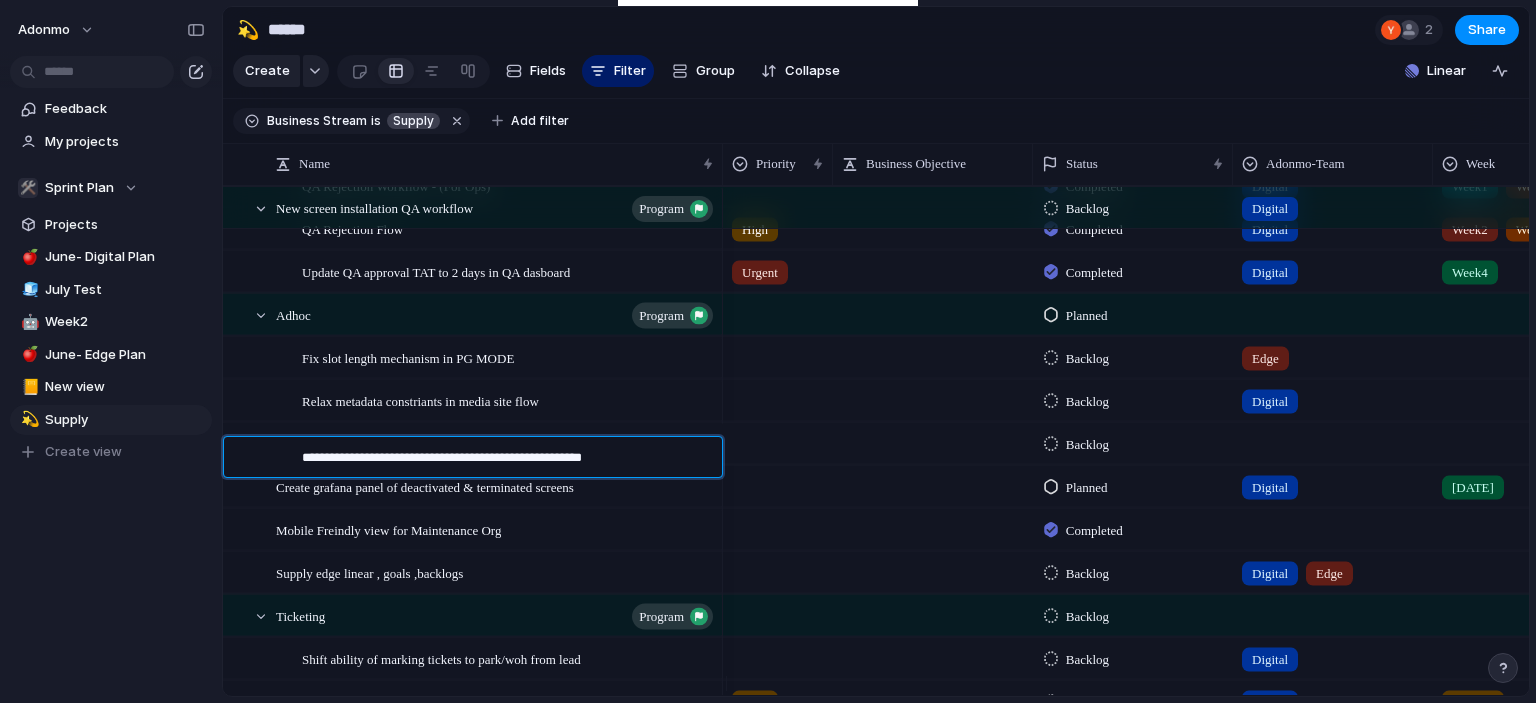type on "**********" 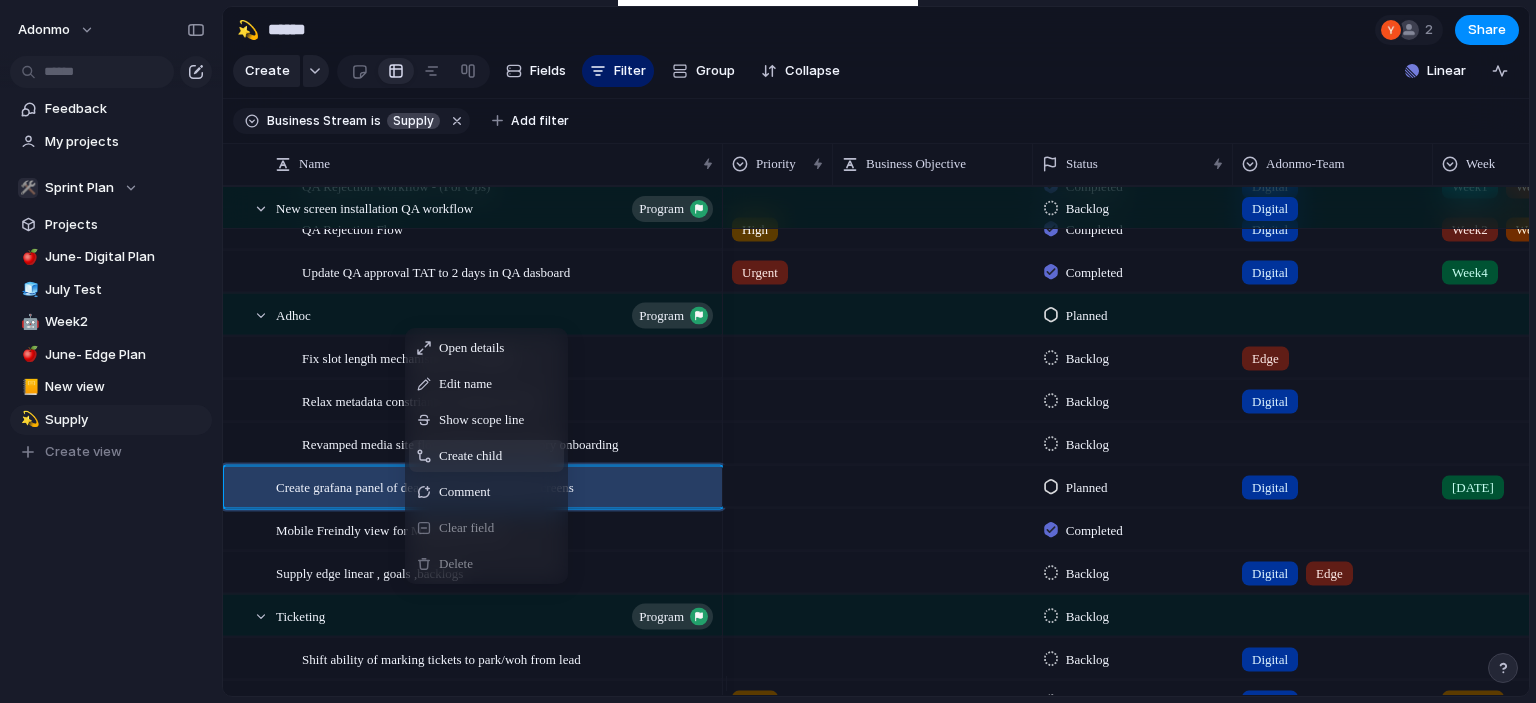 click on "Create child" at bounding box center (470, 456) 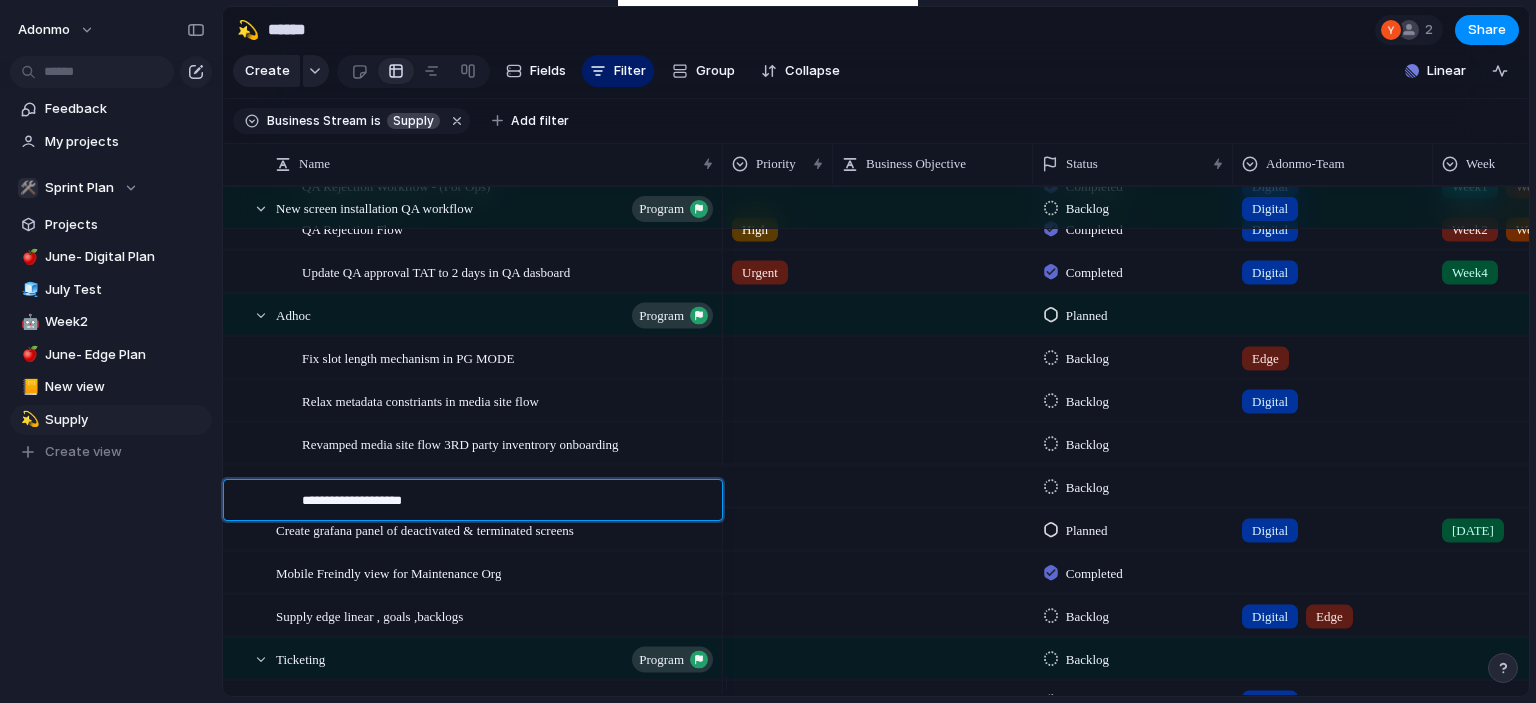 type on "**********" 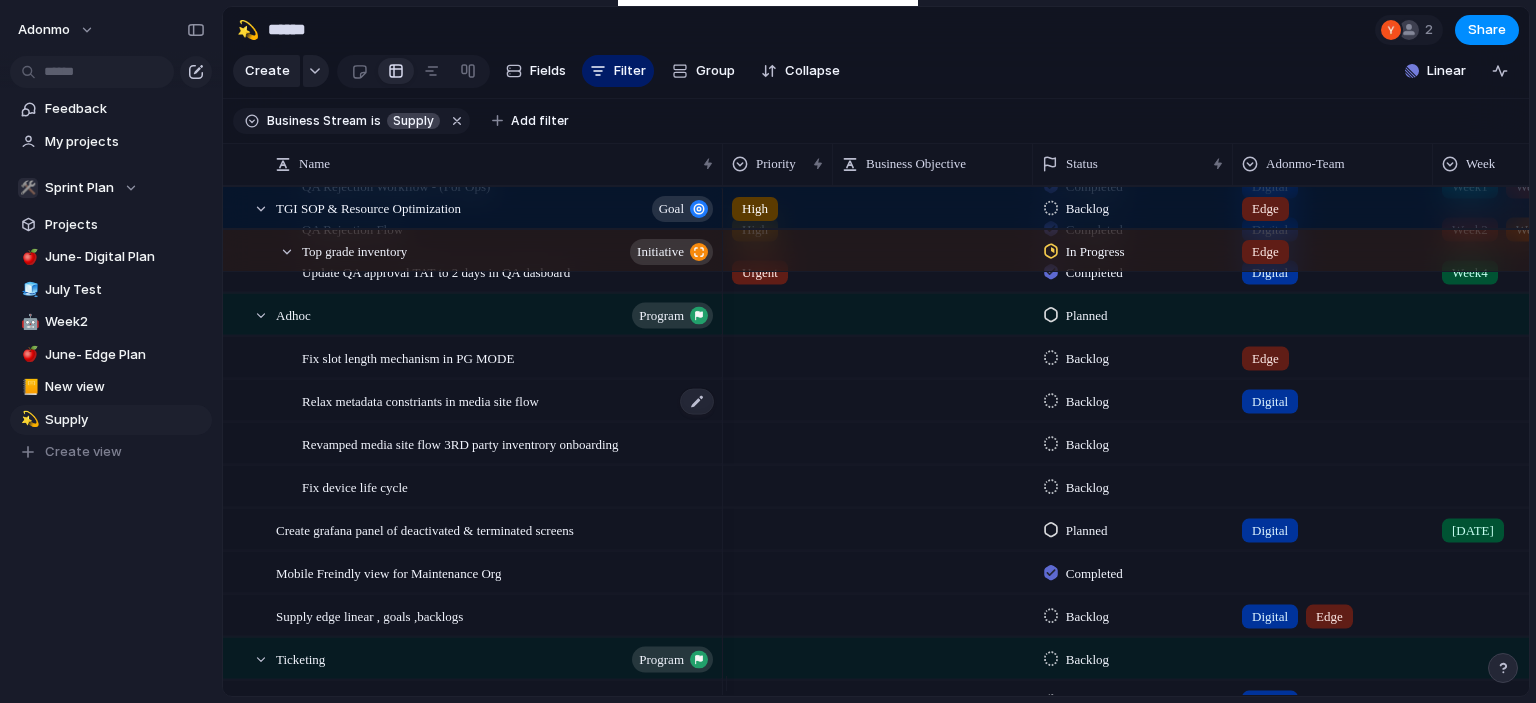 scroll, scrollTop: 3129, scrollLeft: 0, axis: vertical 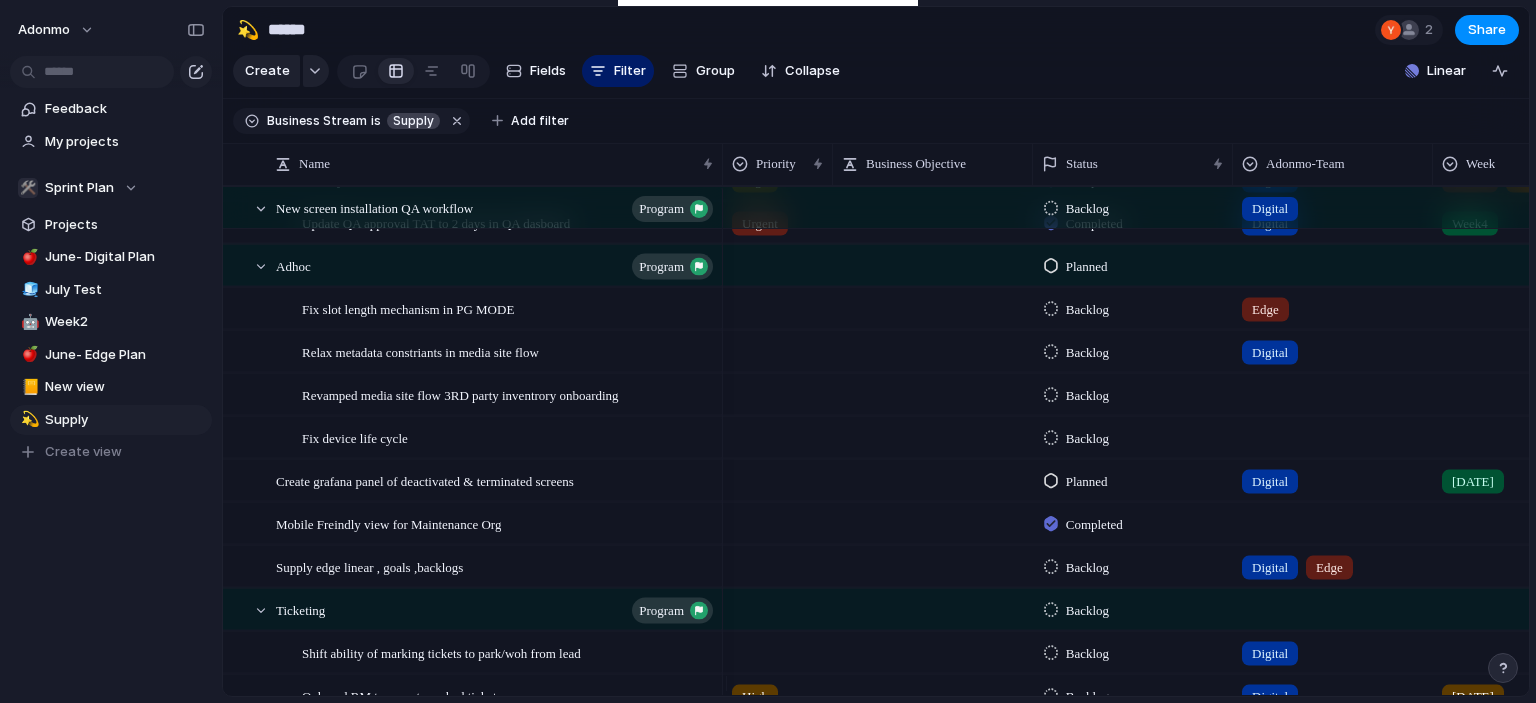 click at bounding box center [1333, 433] 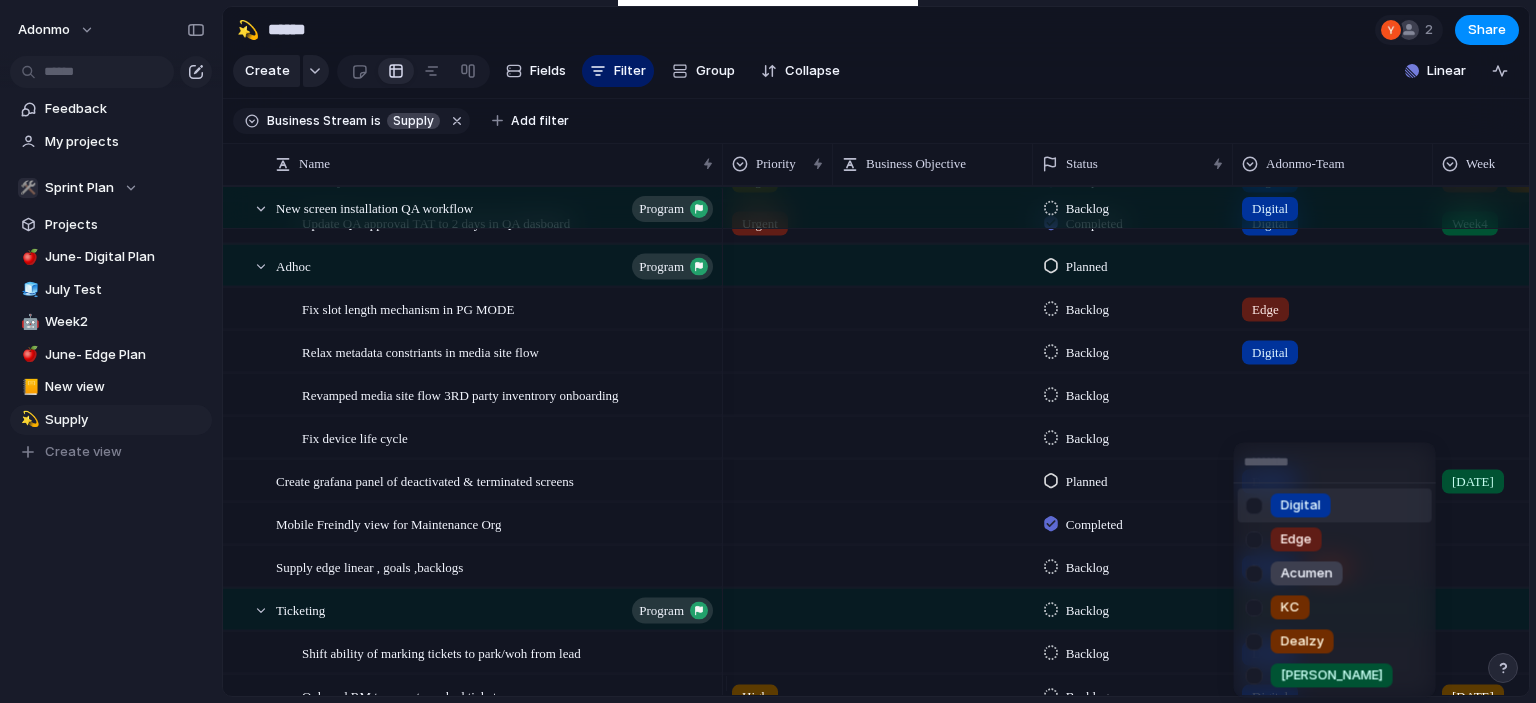 click on "Digital" at bounding box center [1335, 505] 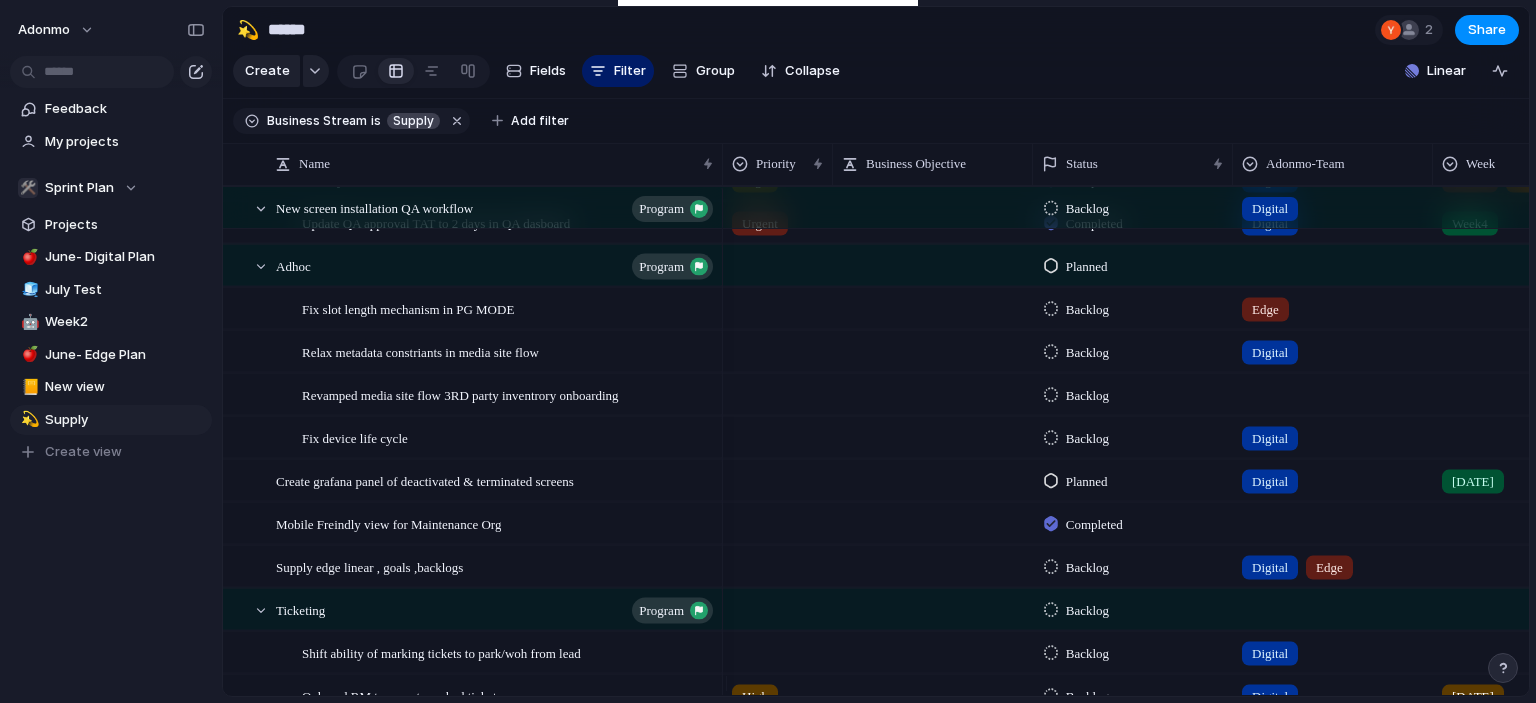 click at bounding box center (1333, 390) 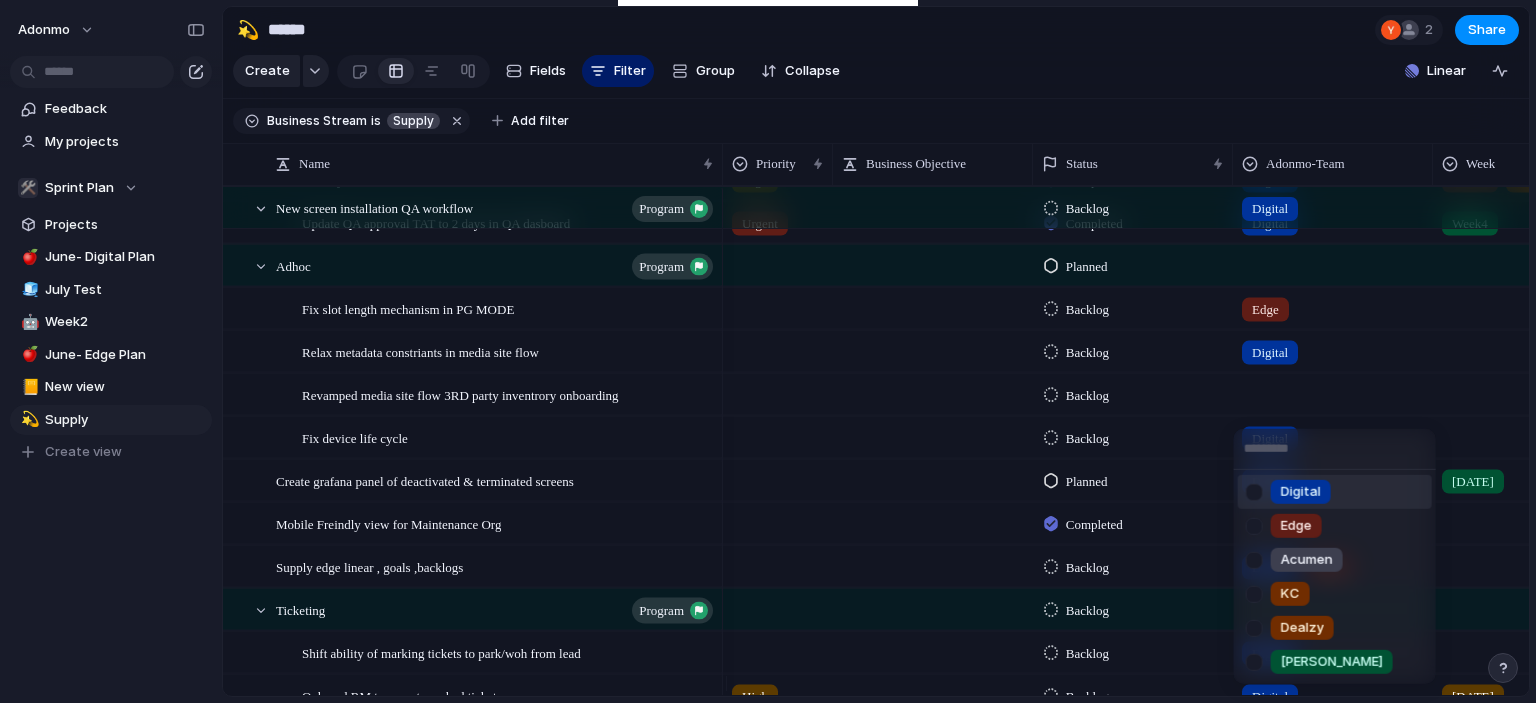 click on "Digital" at bounding box center (1301, 492) 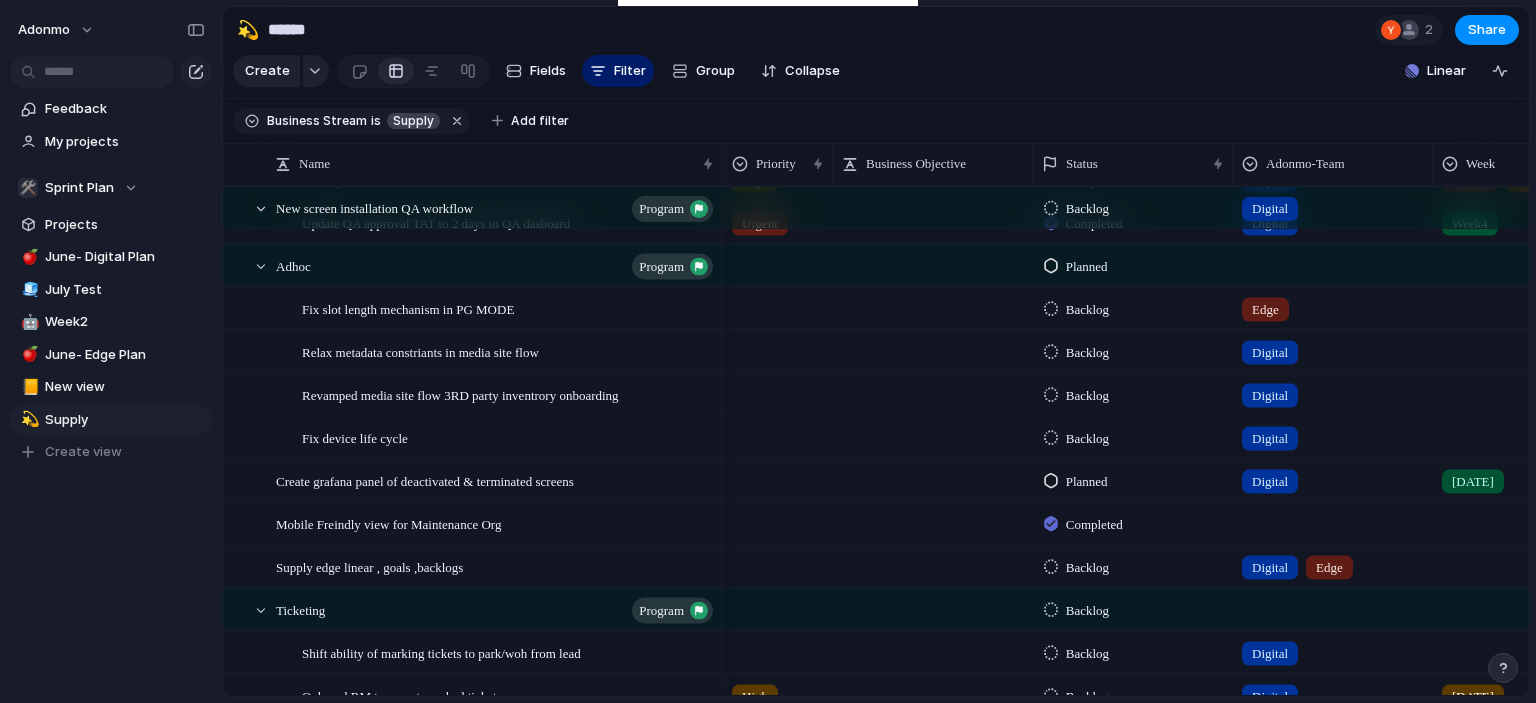 scroll, scrollTop: 0, scrollLeft: 140, axis: horizontal 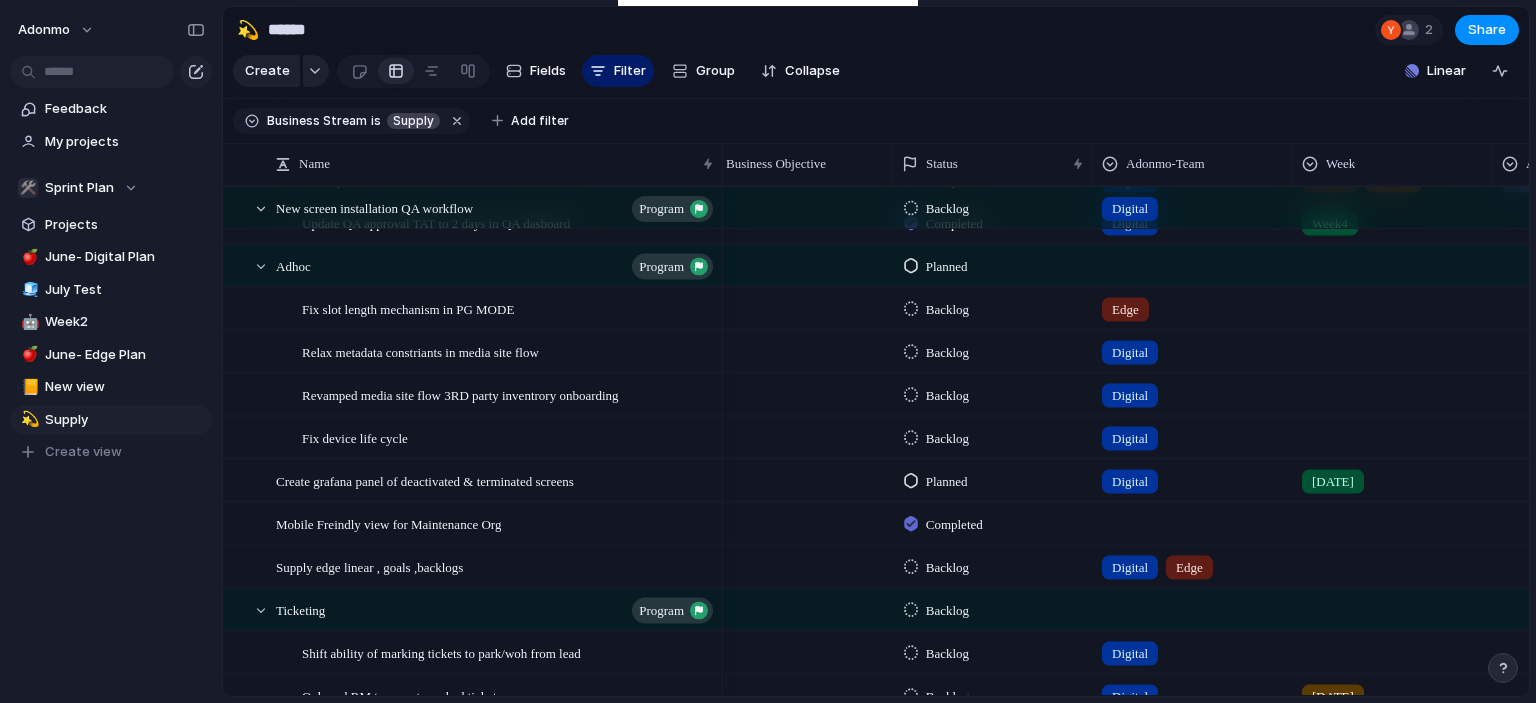 click at bounding box center (1393, 347) 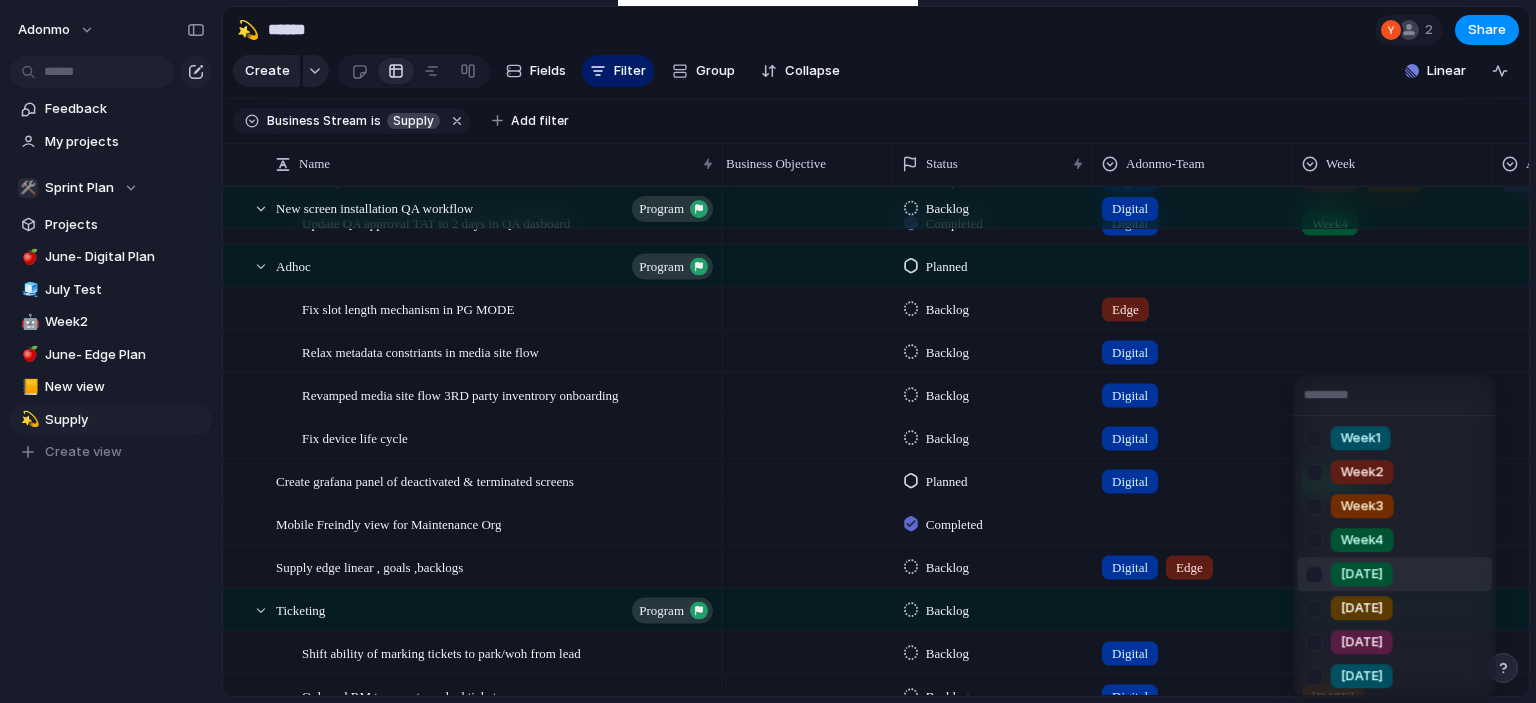 click on "[DATE]" at bounding box center (1362, 574) 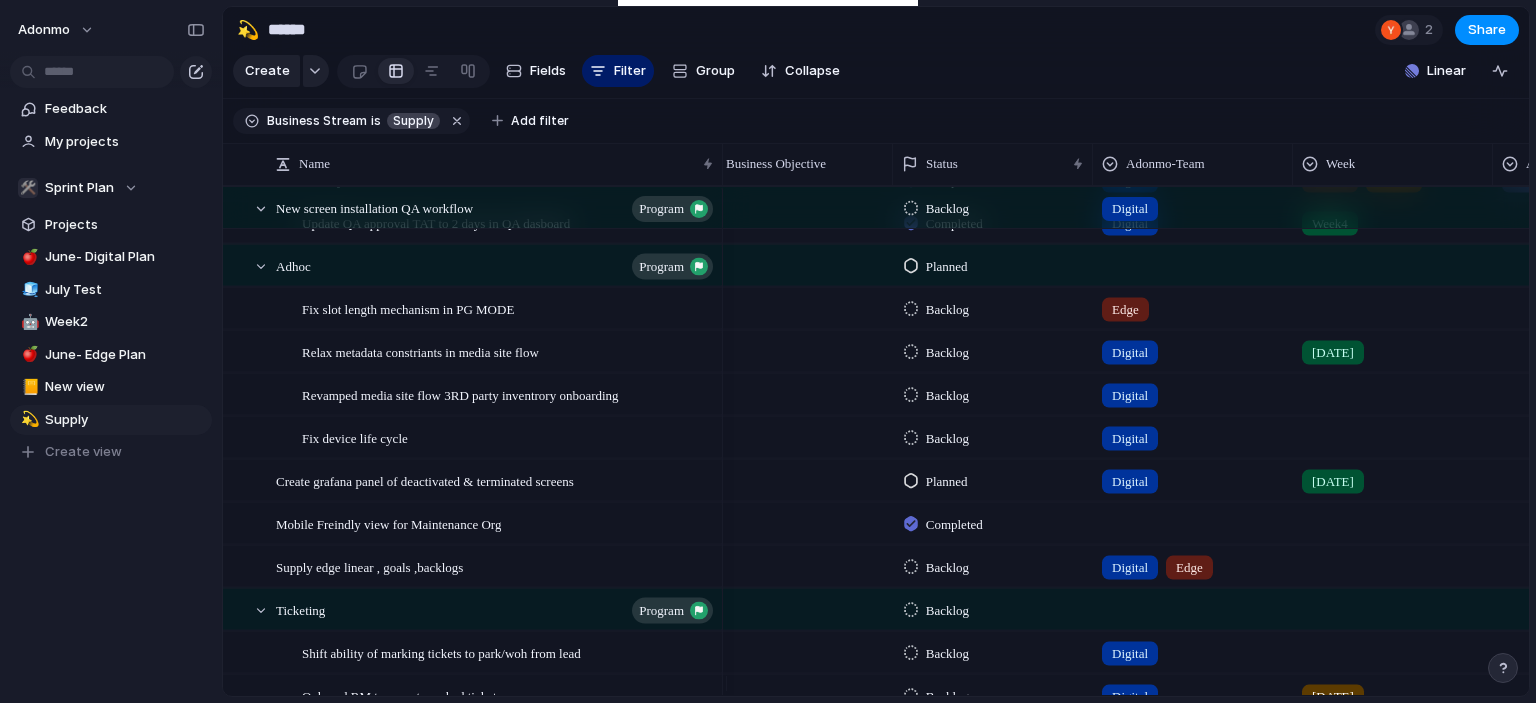 click on "[DATE]" at bounding box center (1393, 347) 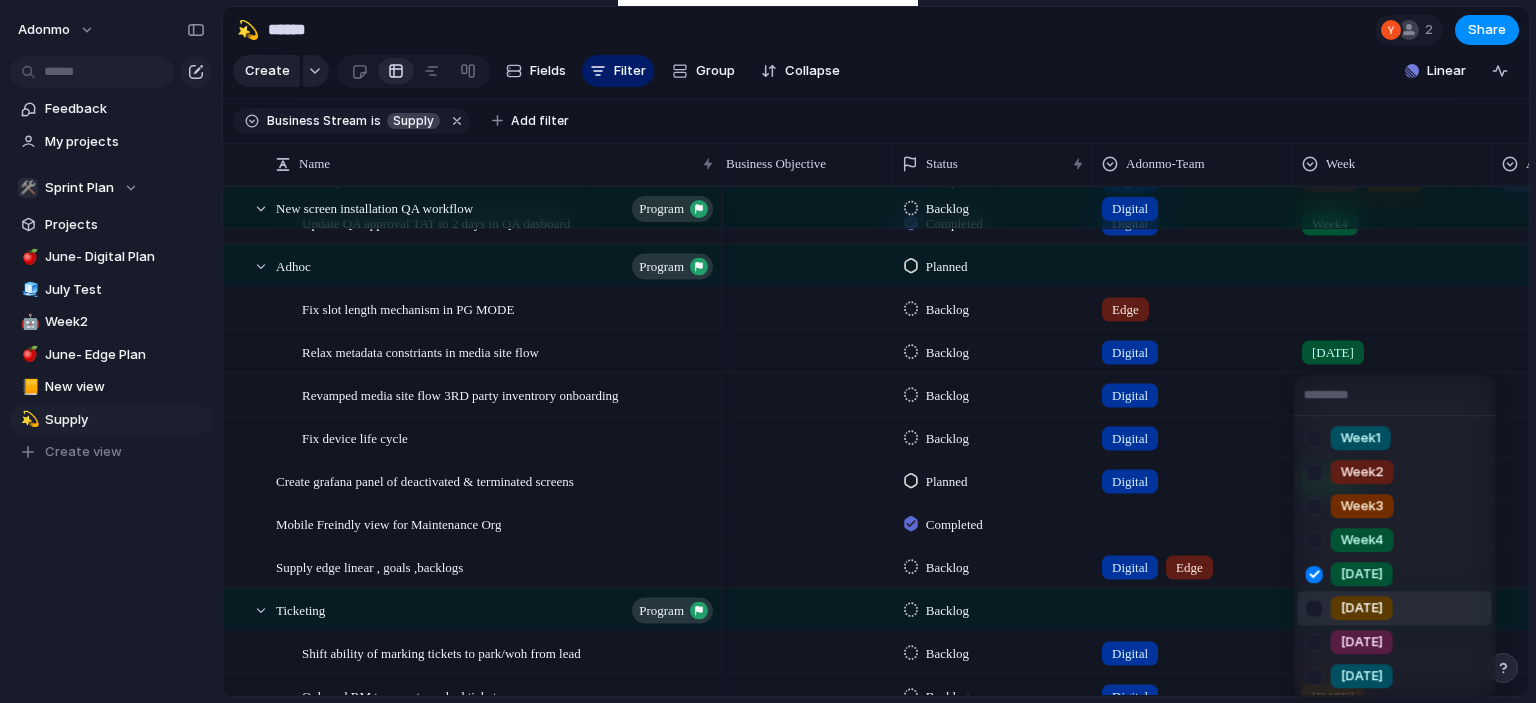 click at bounding box center (1314, 608) 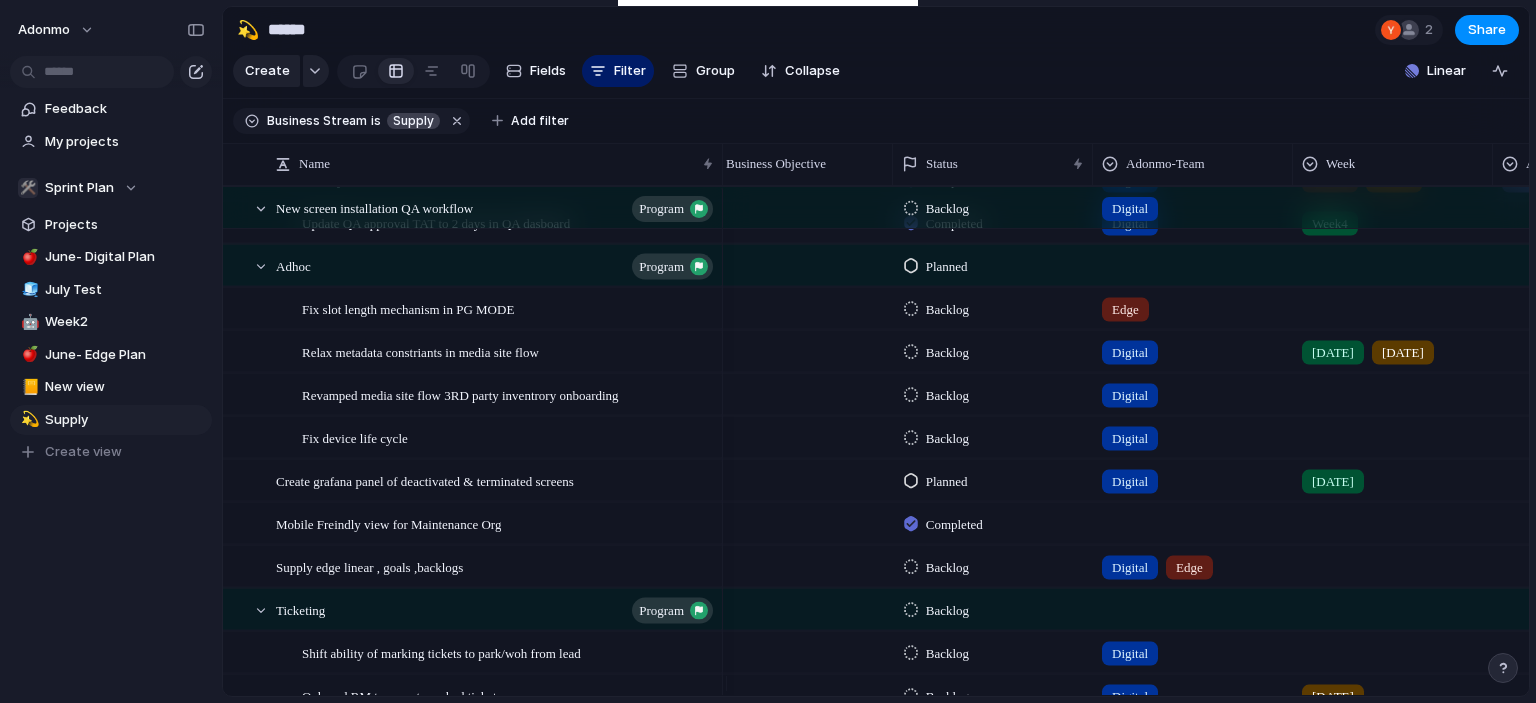click at bounding box center [1393, 390] 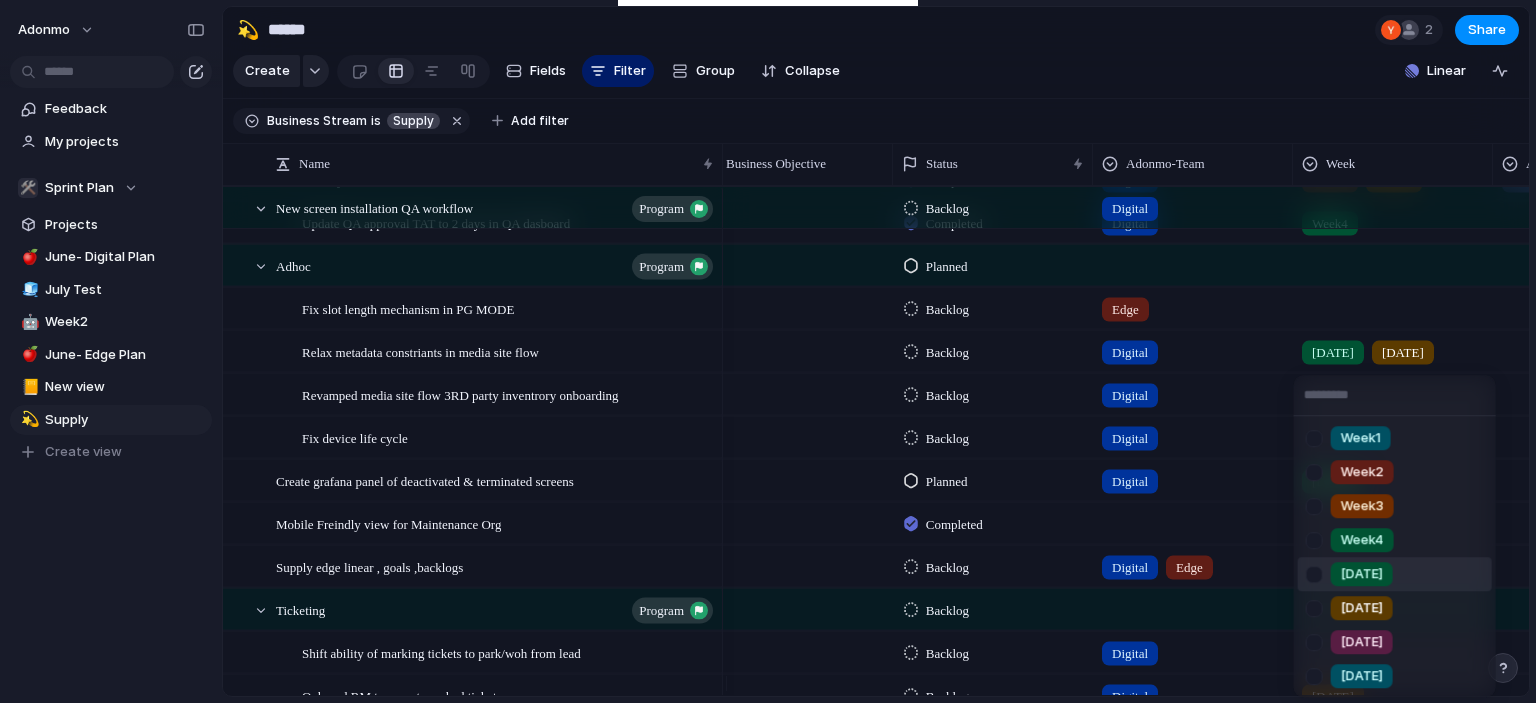 click at bounding box center (1314, 574) 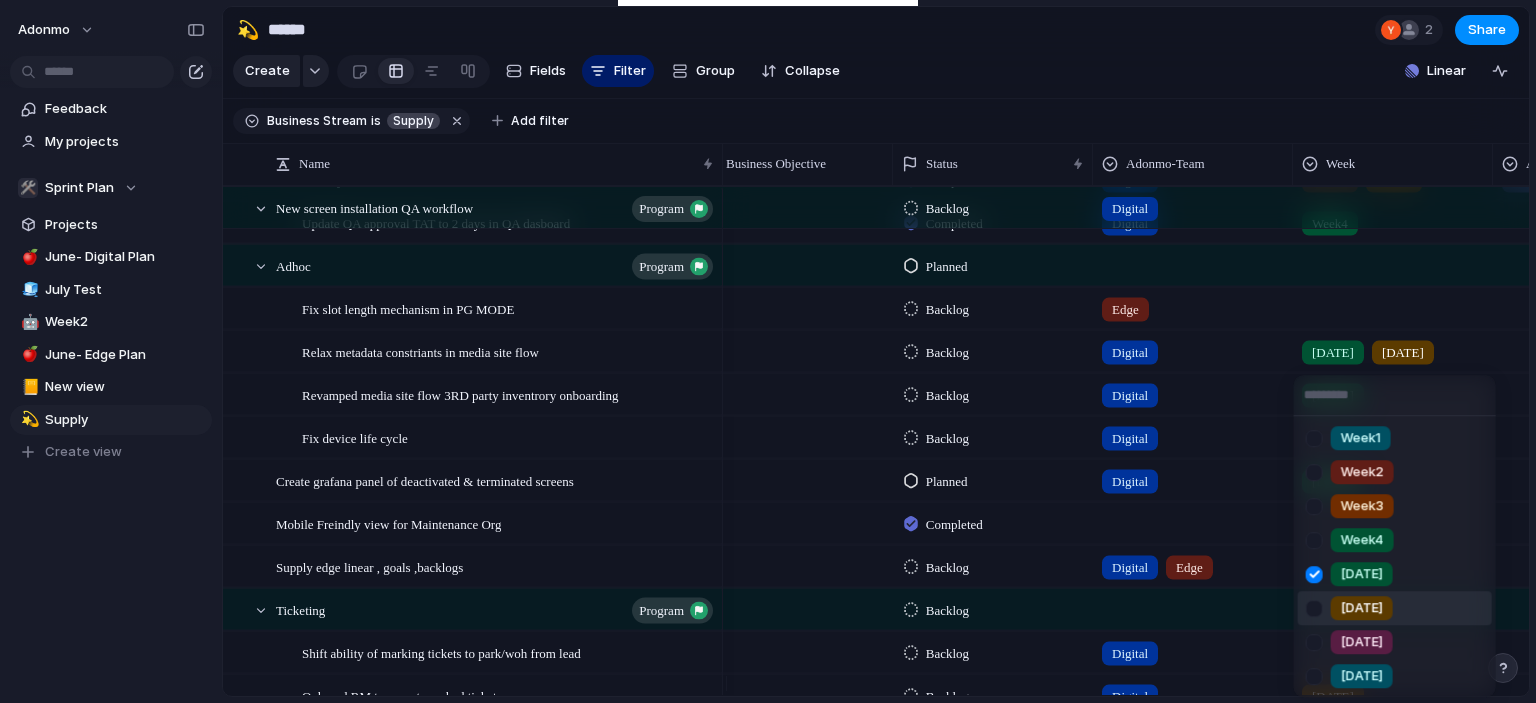click at bounding box center [1314, 608] 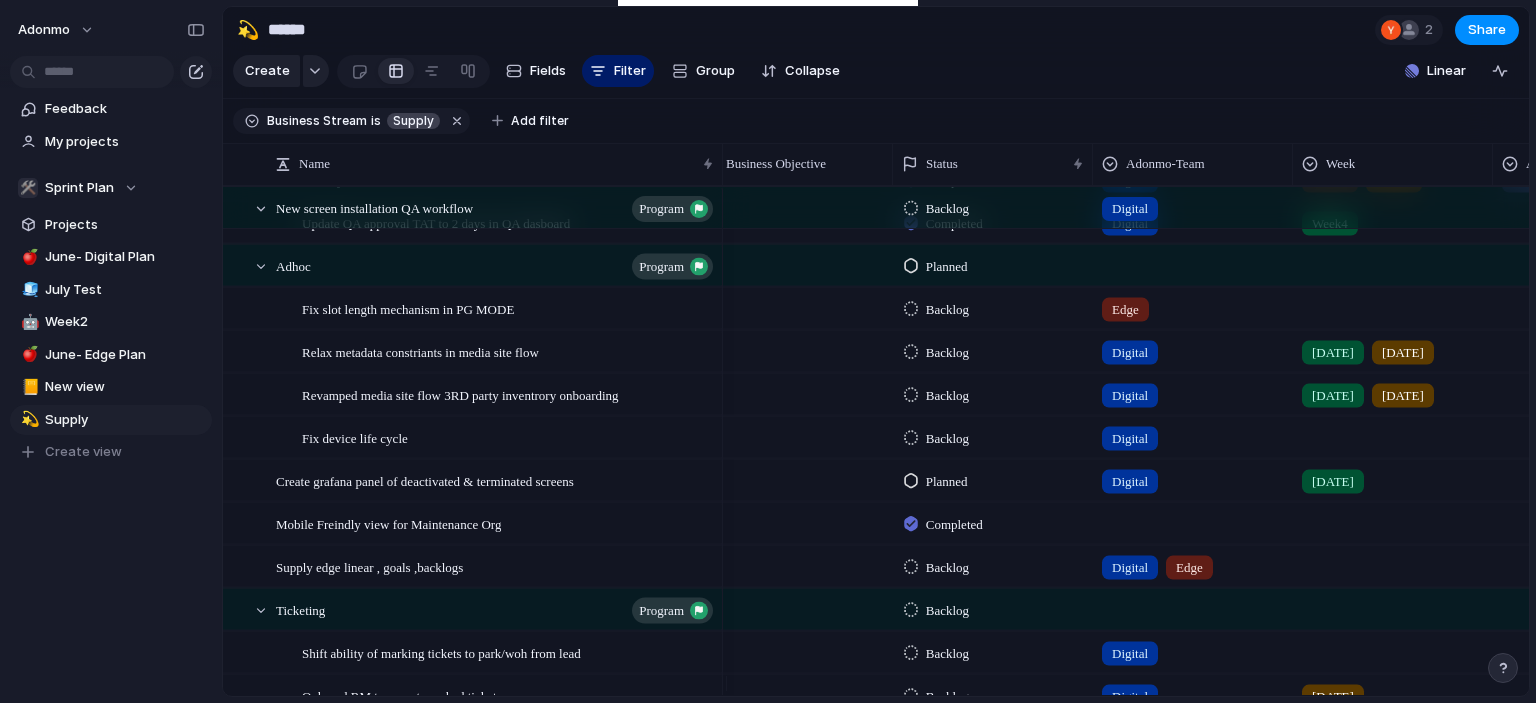 click at bounding box center [1393, 433] 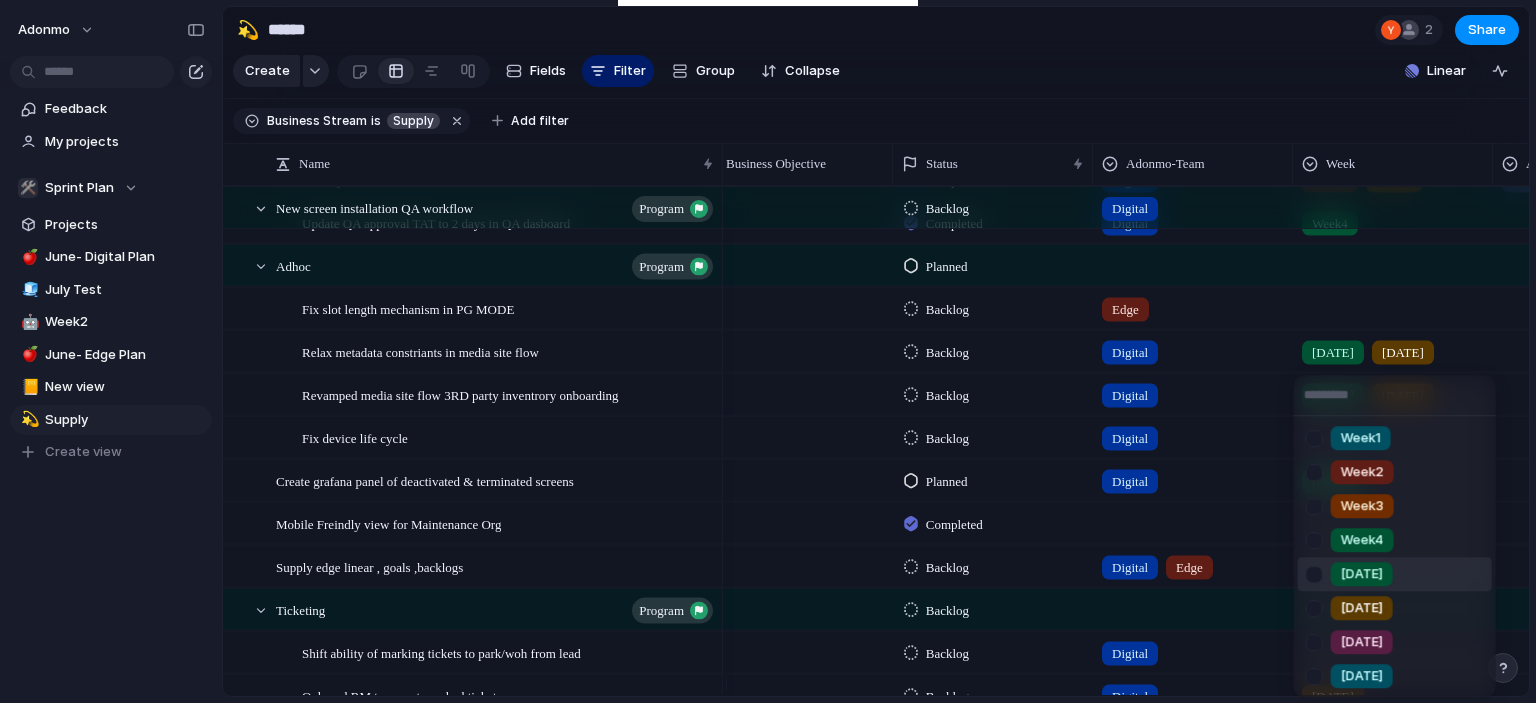 click at bounding box center (1314, 574) 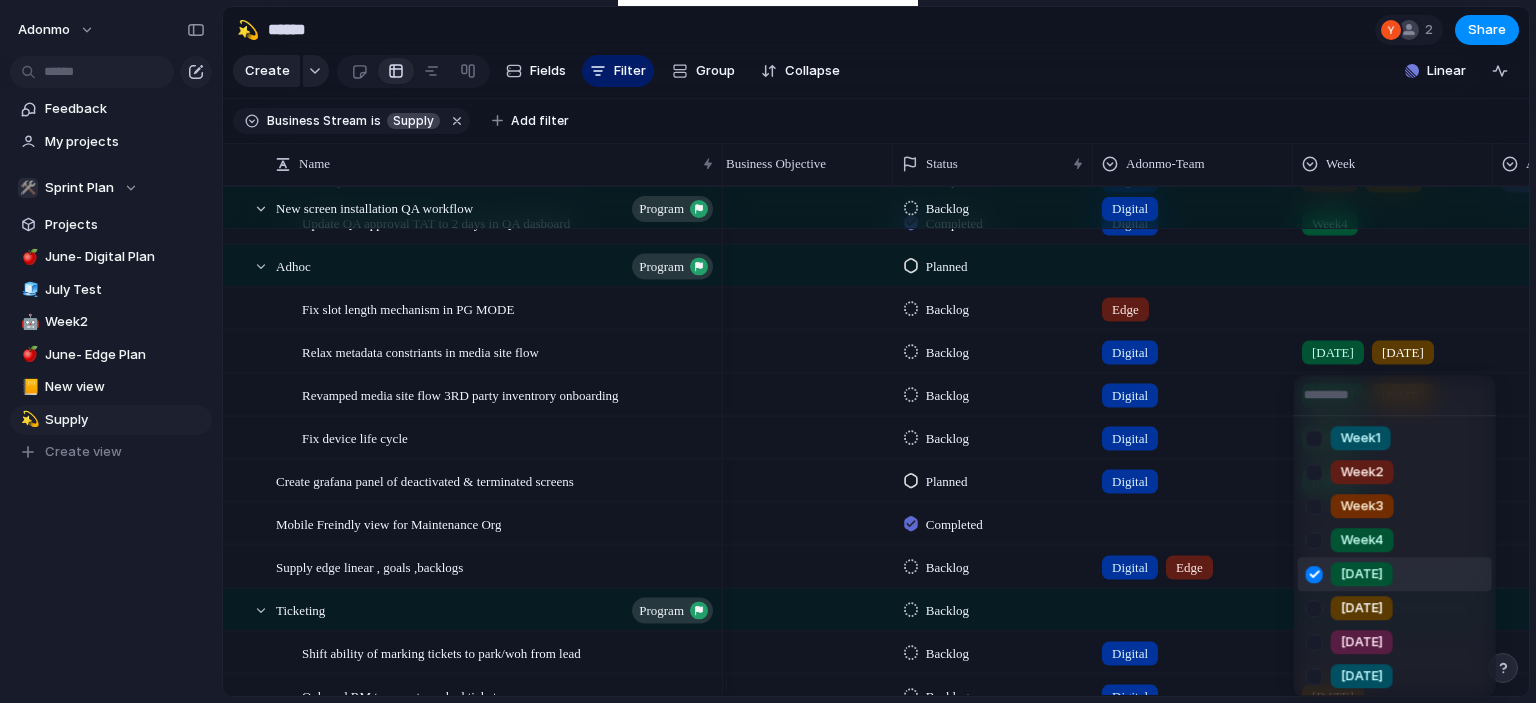 click at bounding box center [1314, 574] 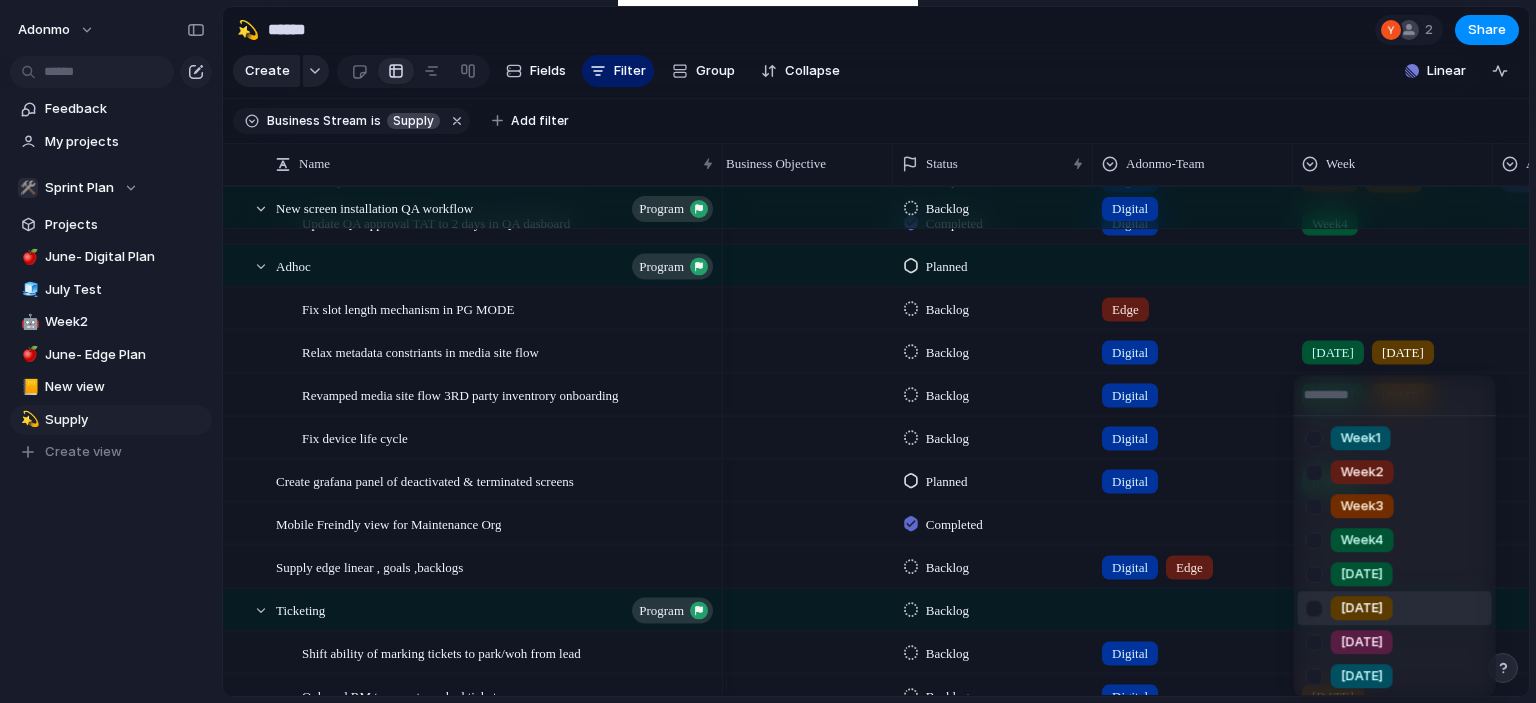 click at bounding box center (1314, 608) 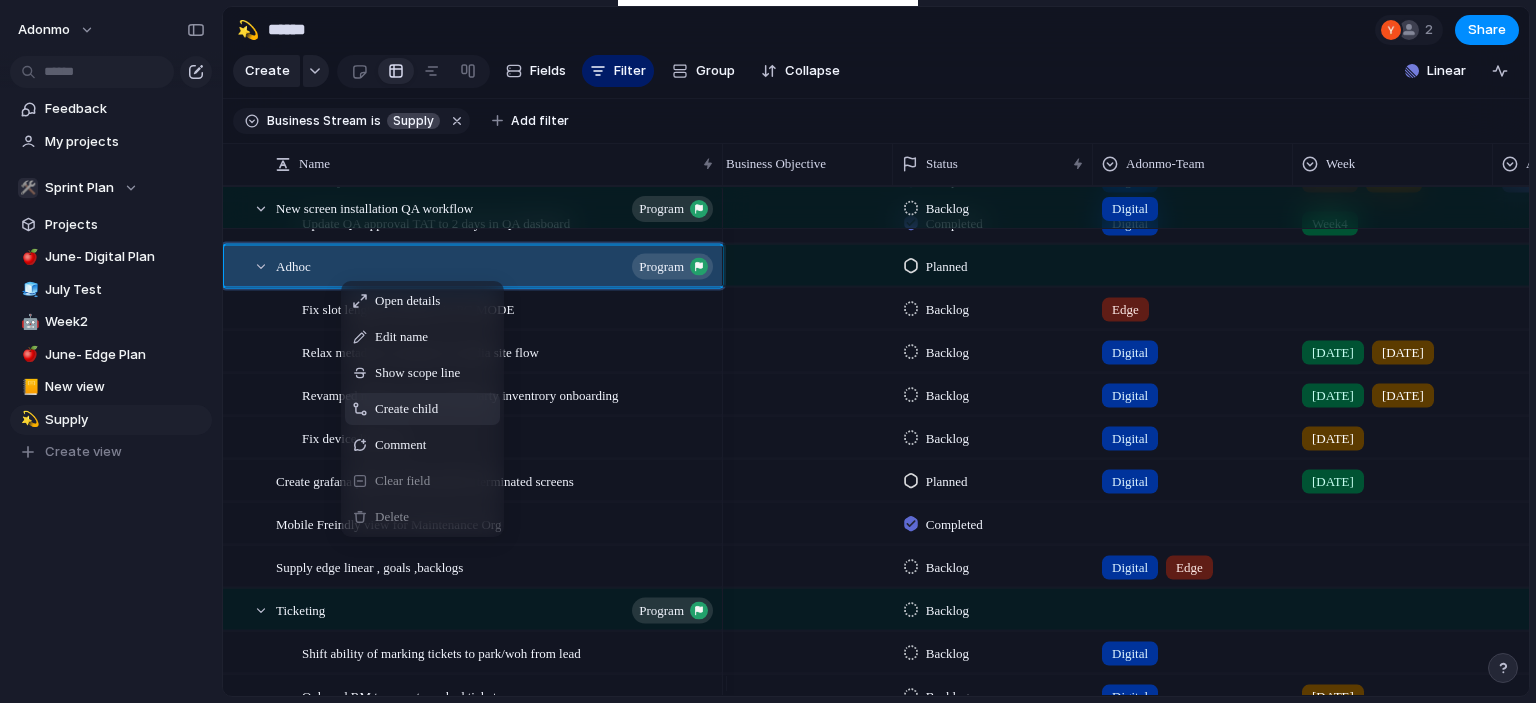click on "Create child" at bounding box center [422, 409] 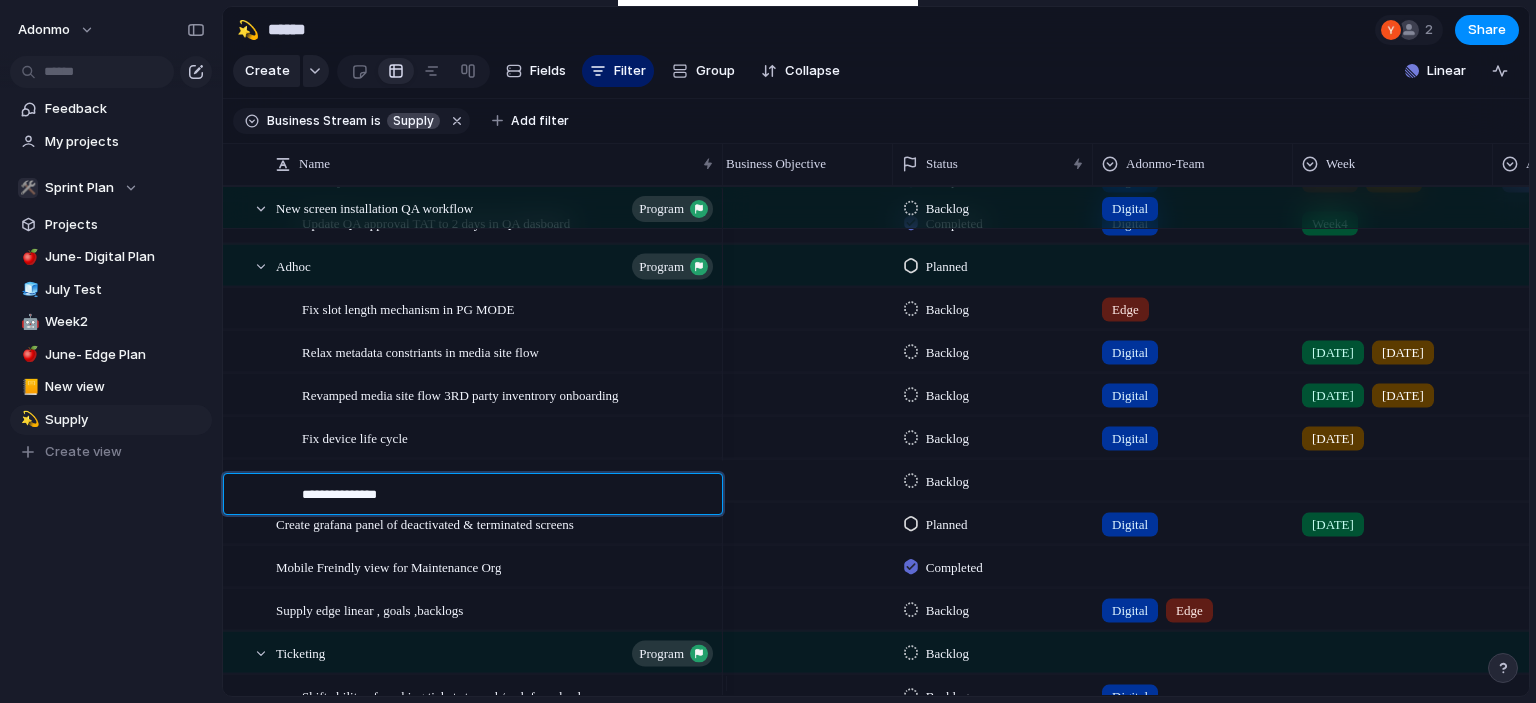 type on "**********" 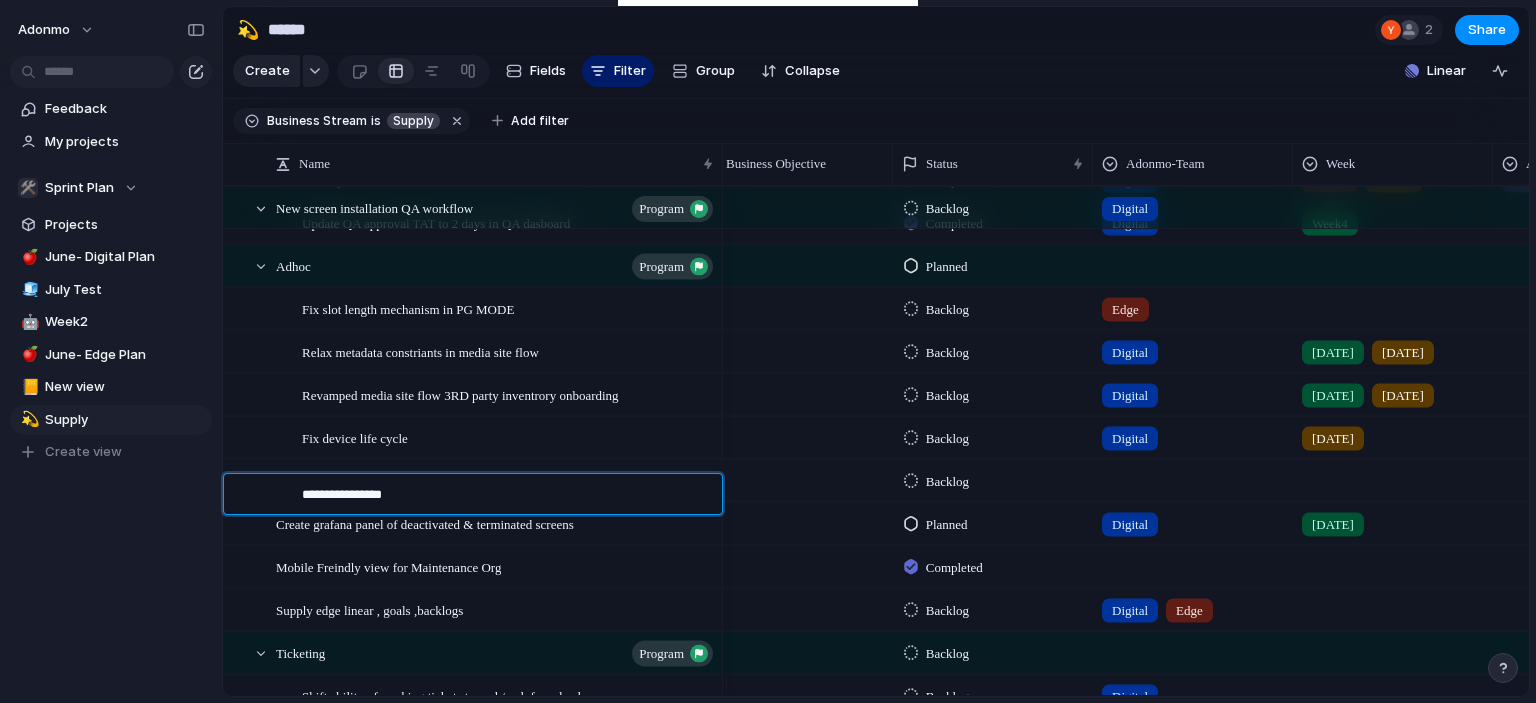 type 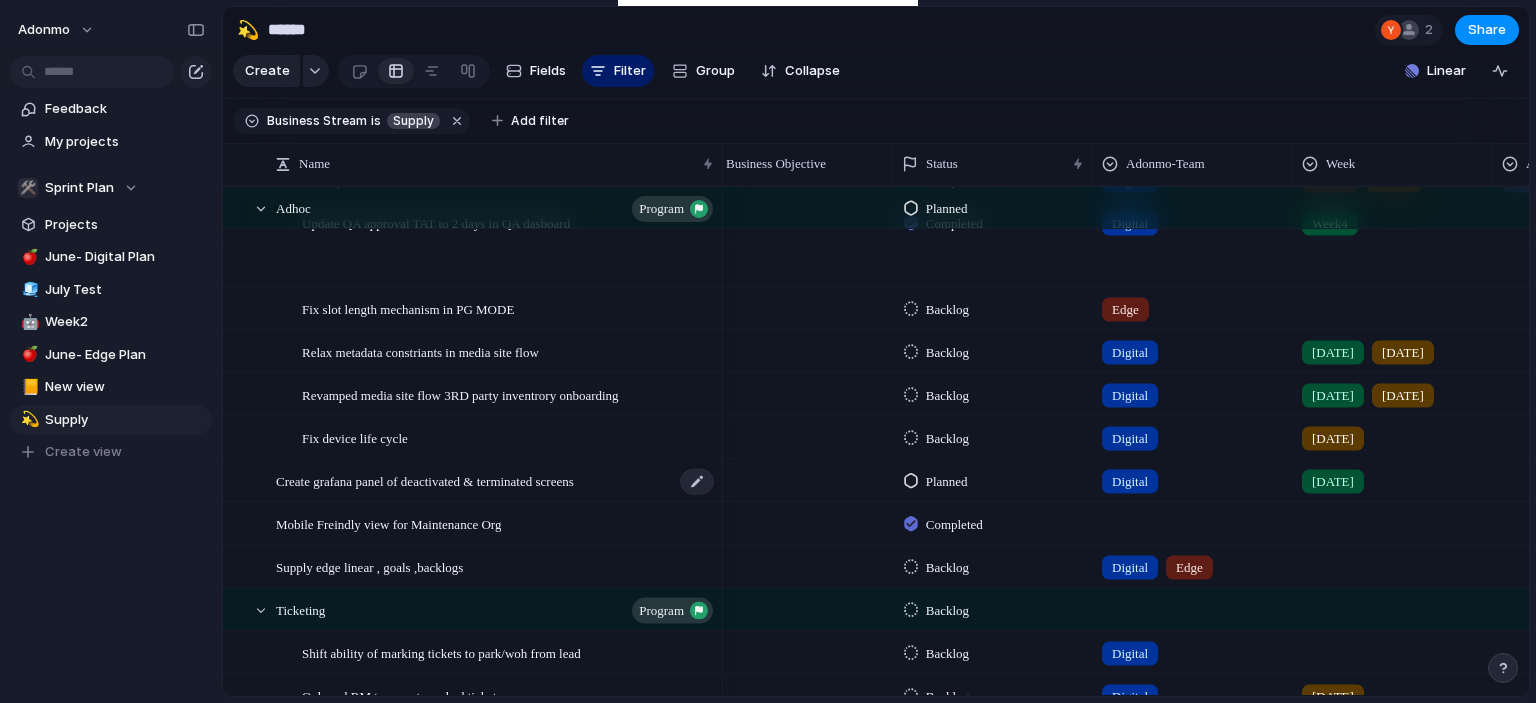 scroll, scrollTop: 3713, scrollLeft: 0, axis: vertical 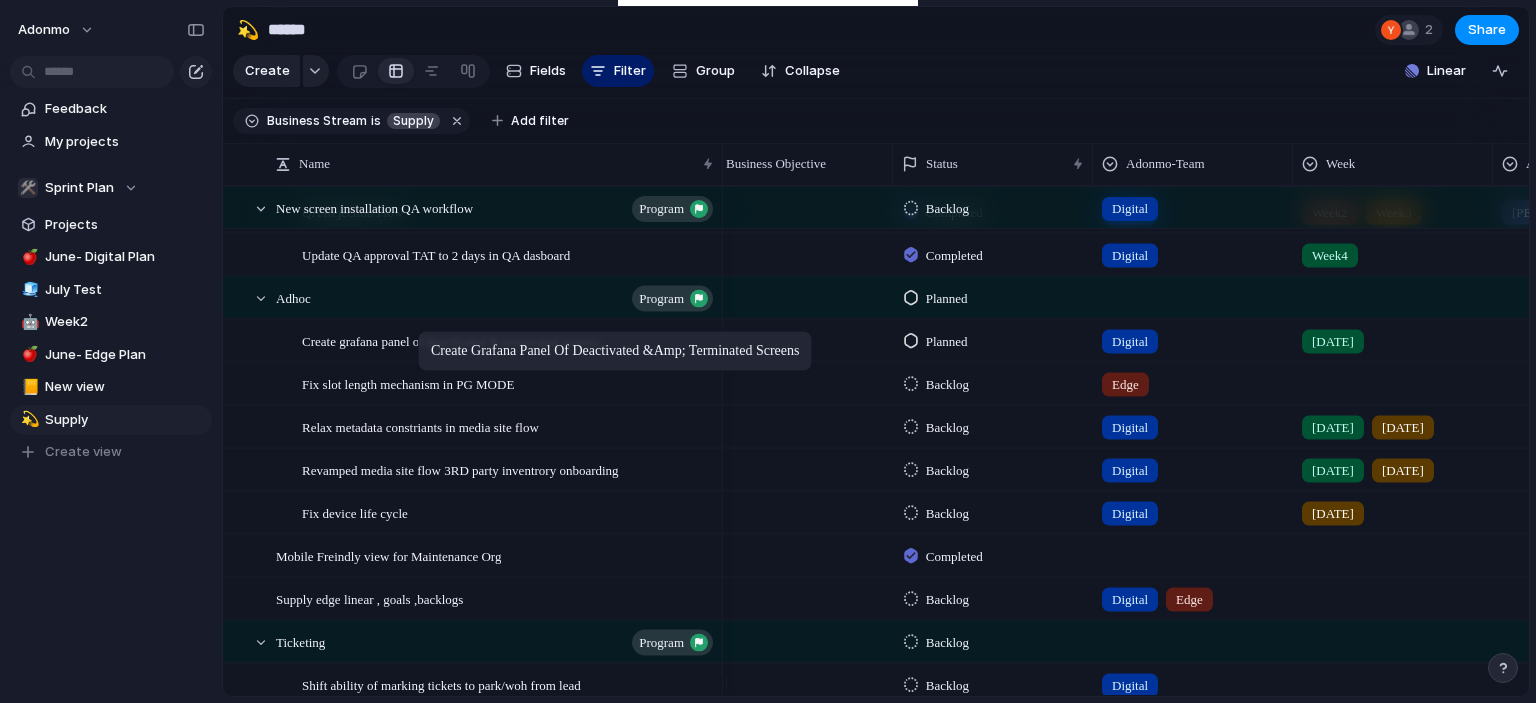 drag, startPoint x: 360, startPoint y: 524, endPoint x: 428, endPoint y: 335, distance: 200.86064 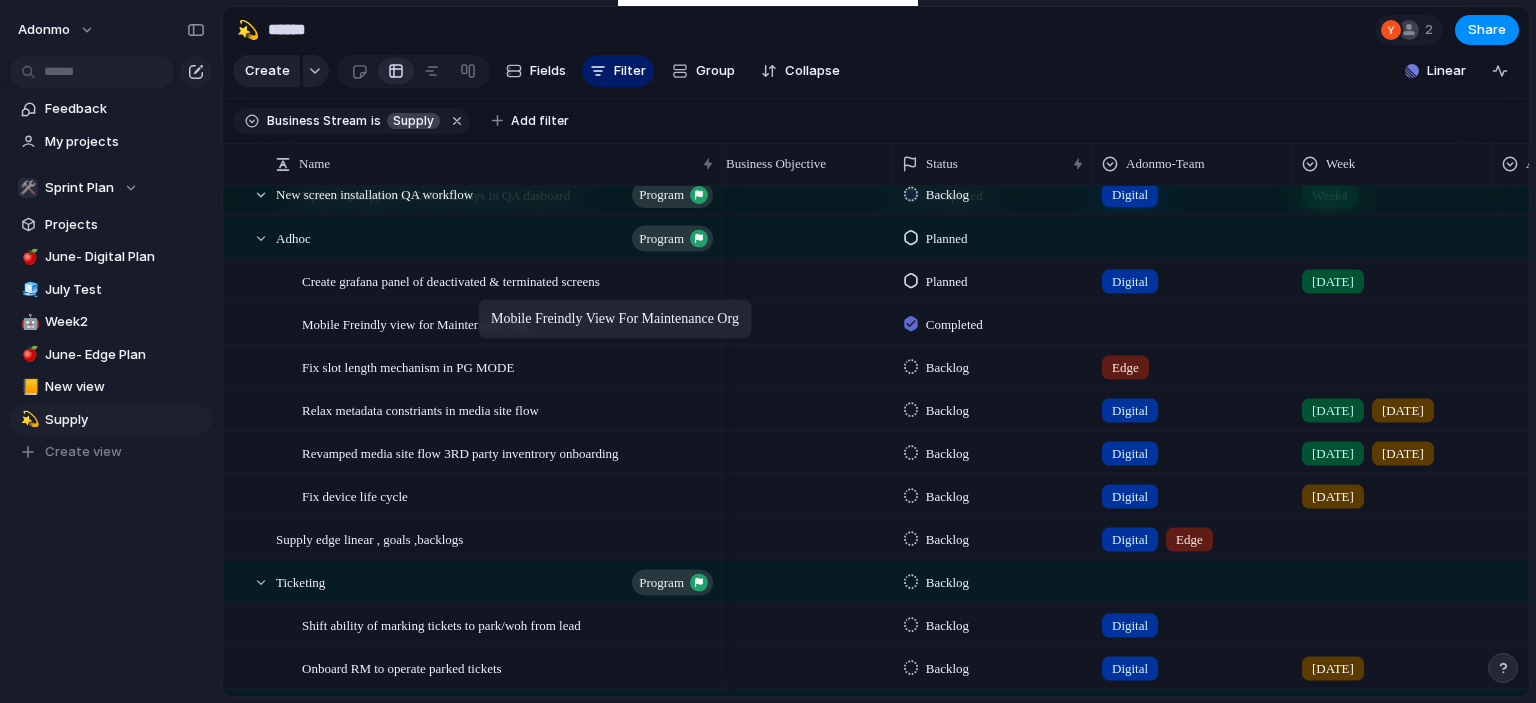 drag, startPoint x: 427, startPoint y: 512, endPoint x: 488, endPoint y: 303, distance: 217.72 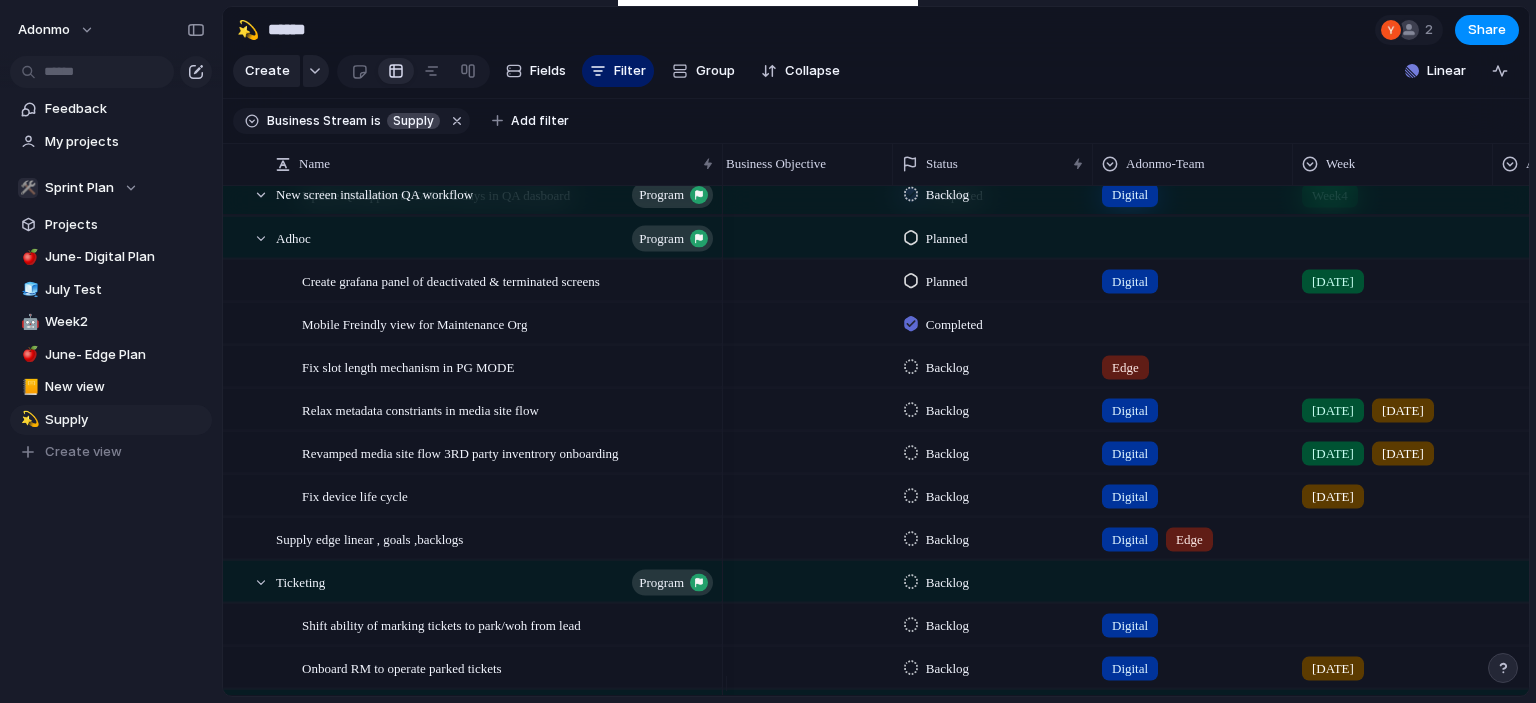 click on "[DATE]" at bounding box center [1393, 276] 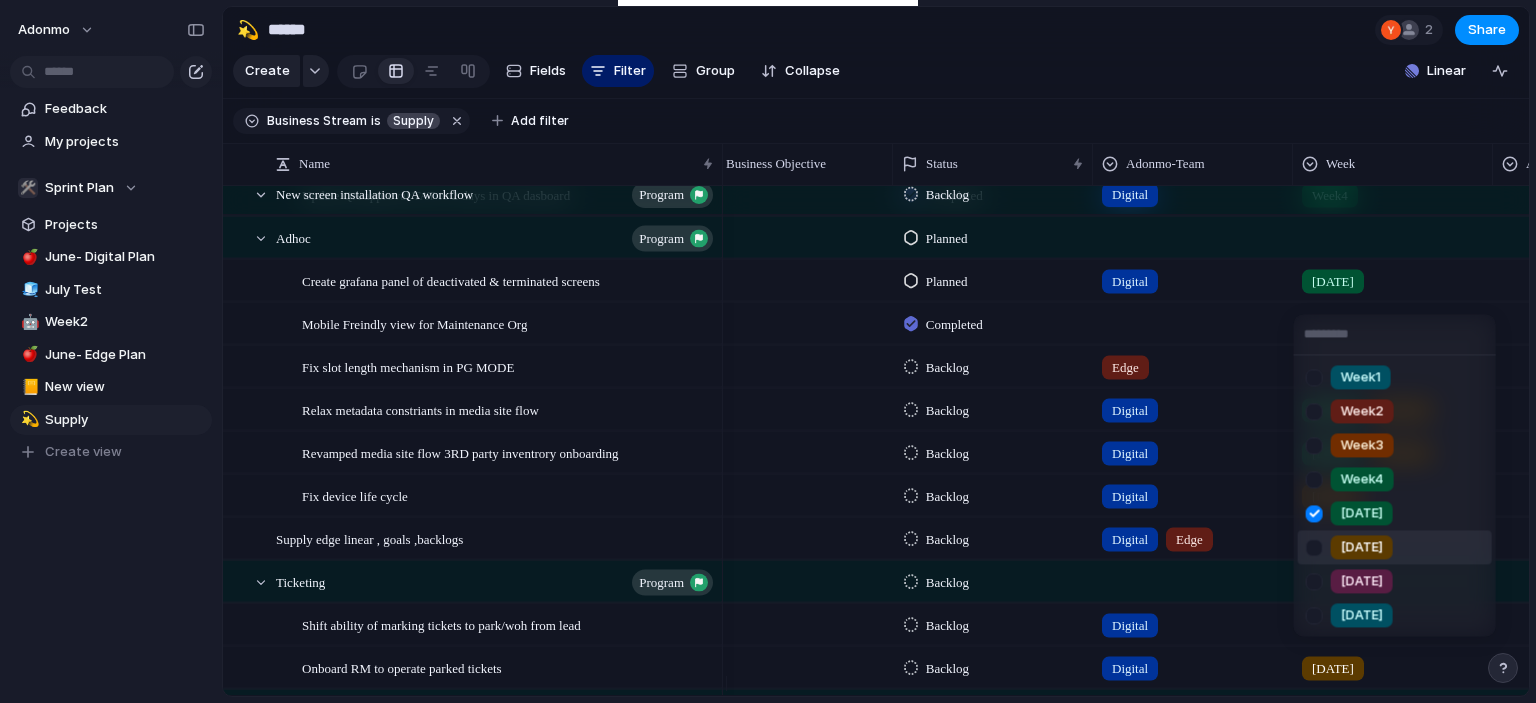 click on "[DATE]" at bounding box center (1362, 547) 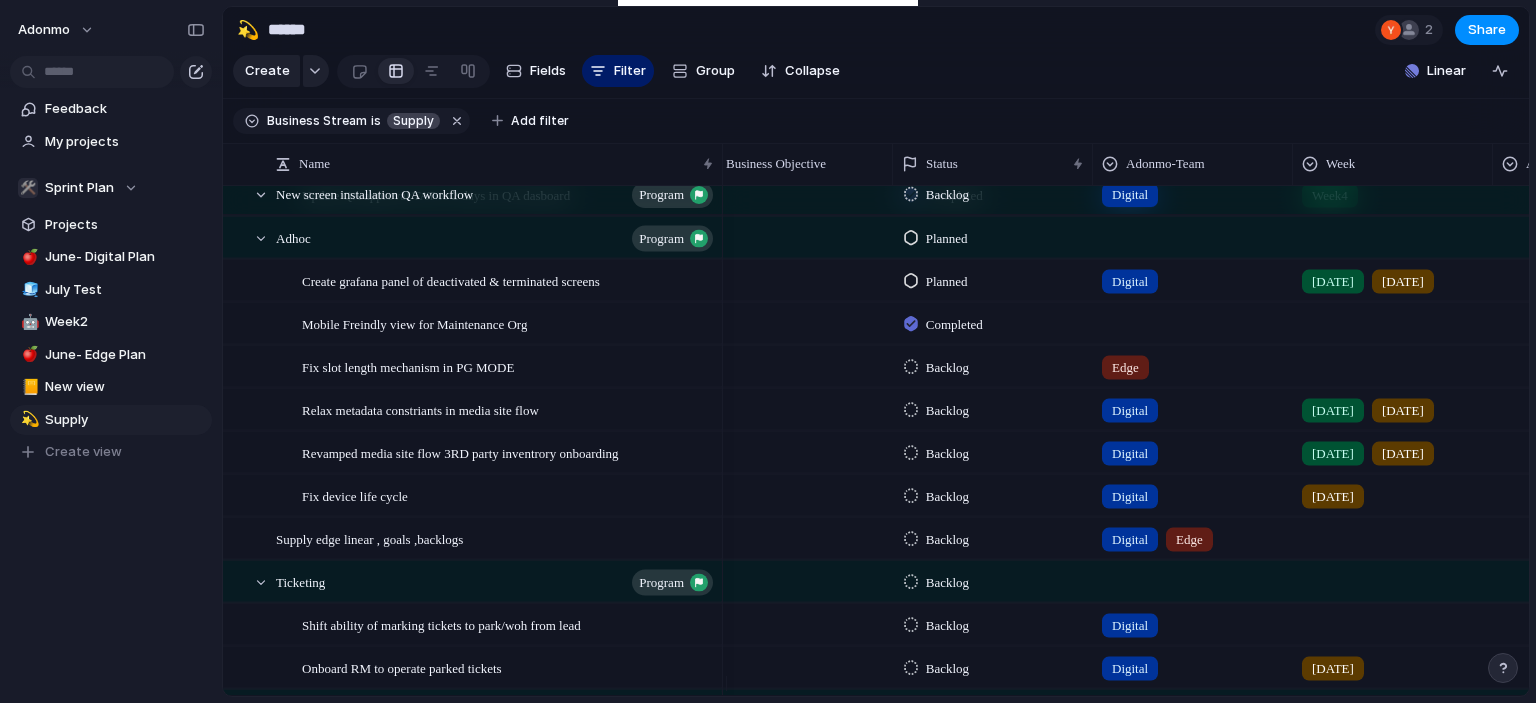 click on "[DATE]" at bounding box center [1333, 281] 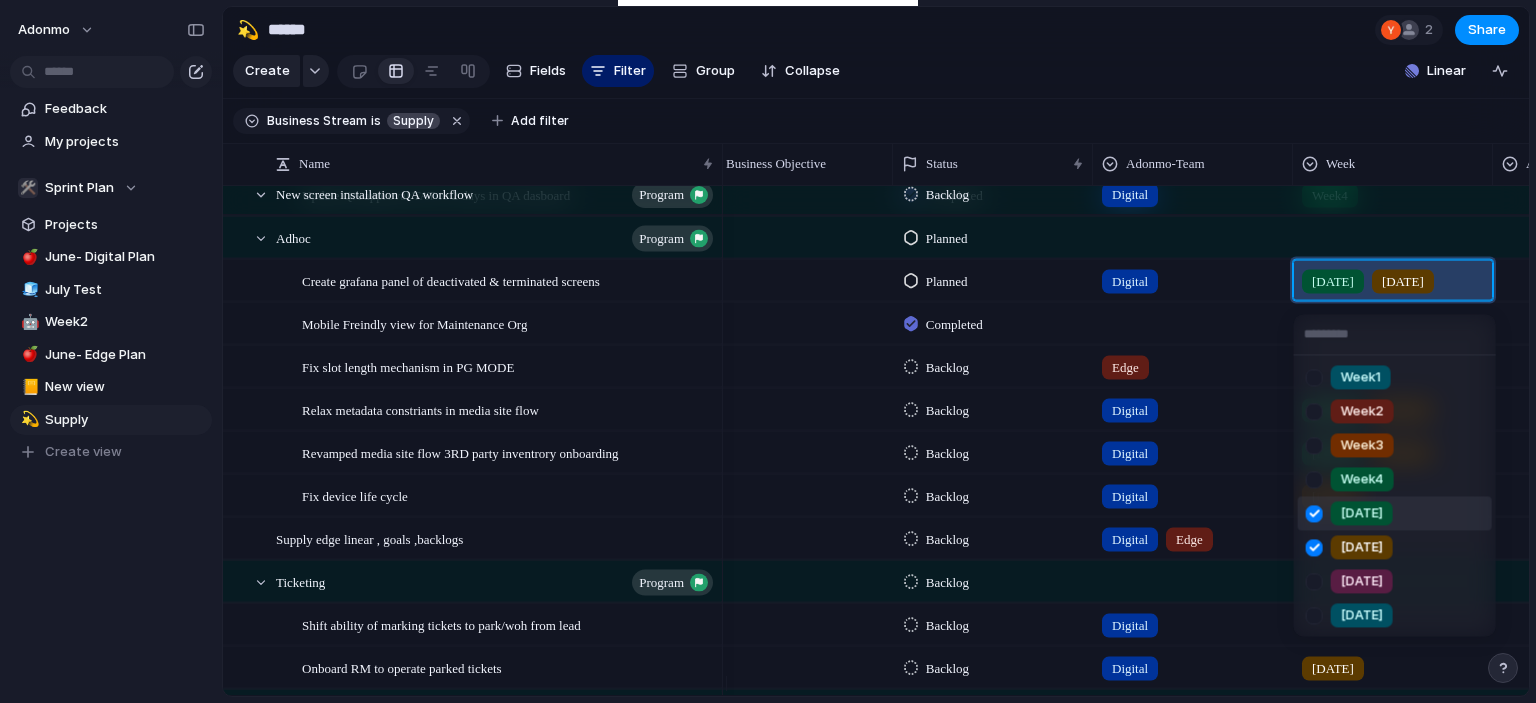 click at bounding box center [1314, 513] 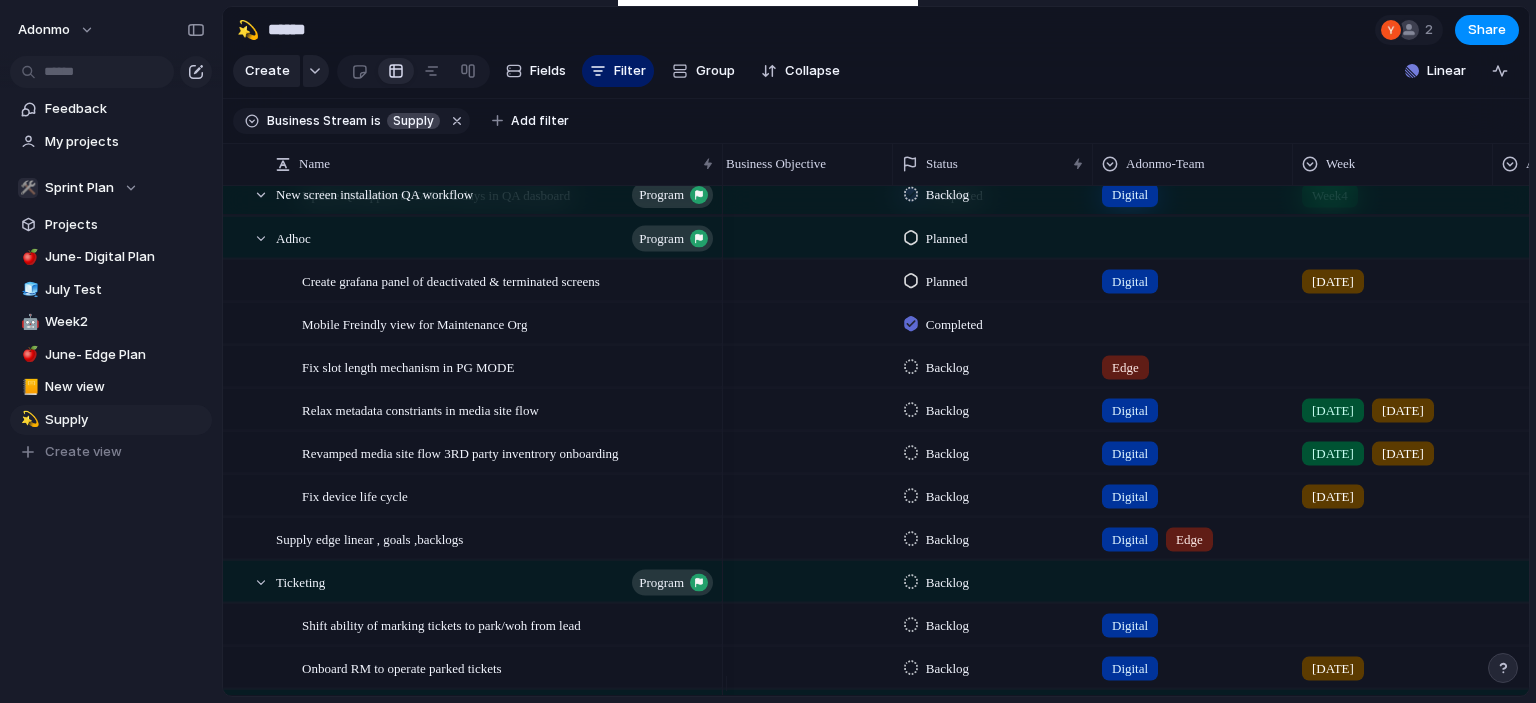 click on "Backlog" at bounding box center [947, 410] 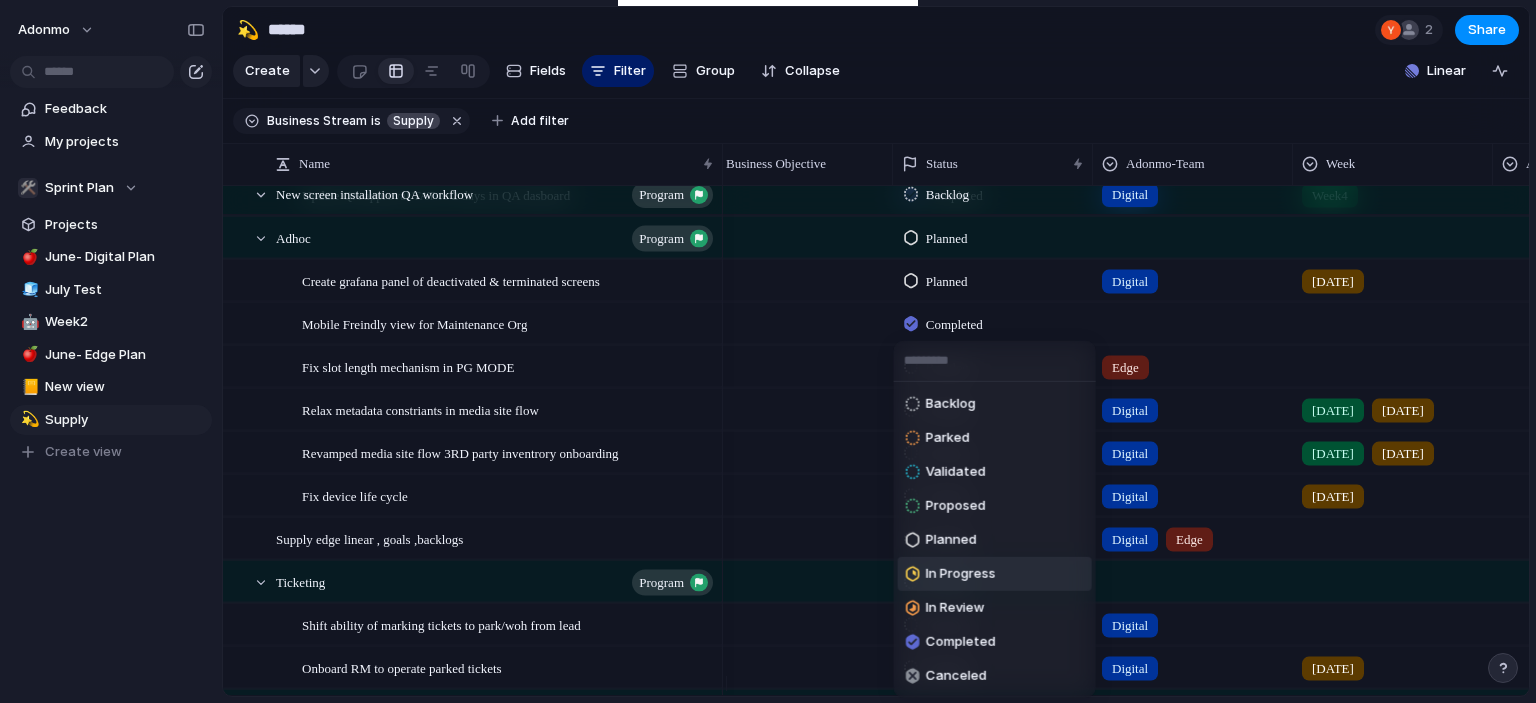 click on "In Progress" at bounding box center [995, 574] 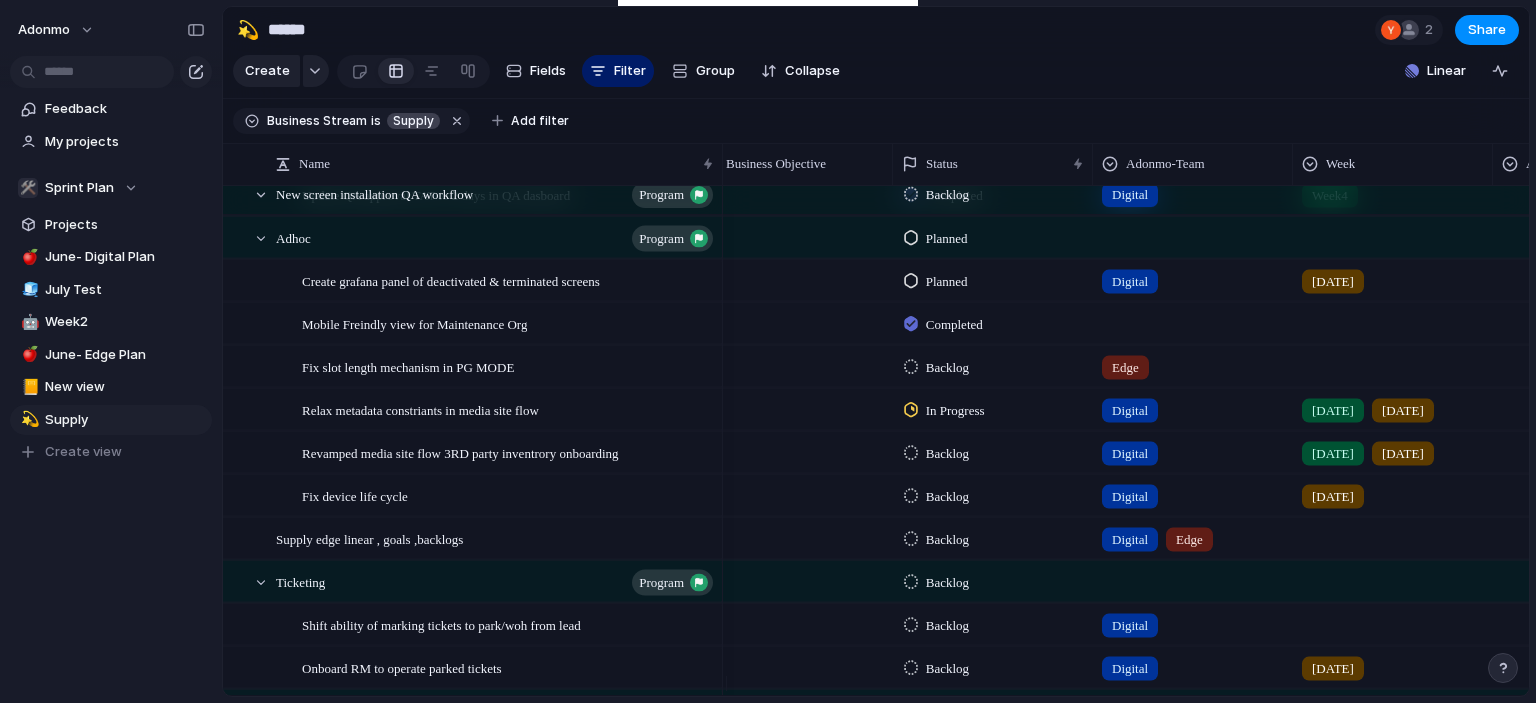 click on "Backlog" at bounding box center [939, 453] 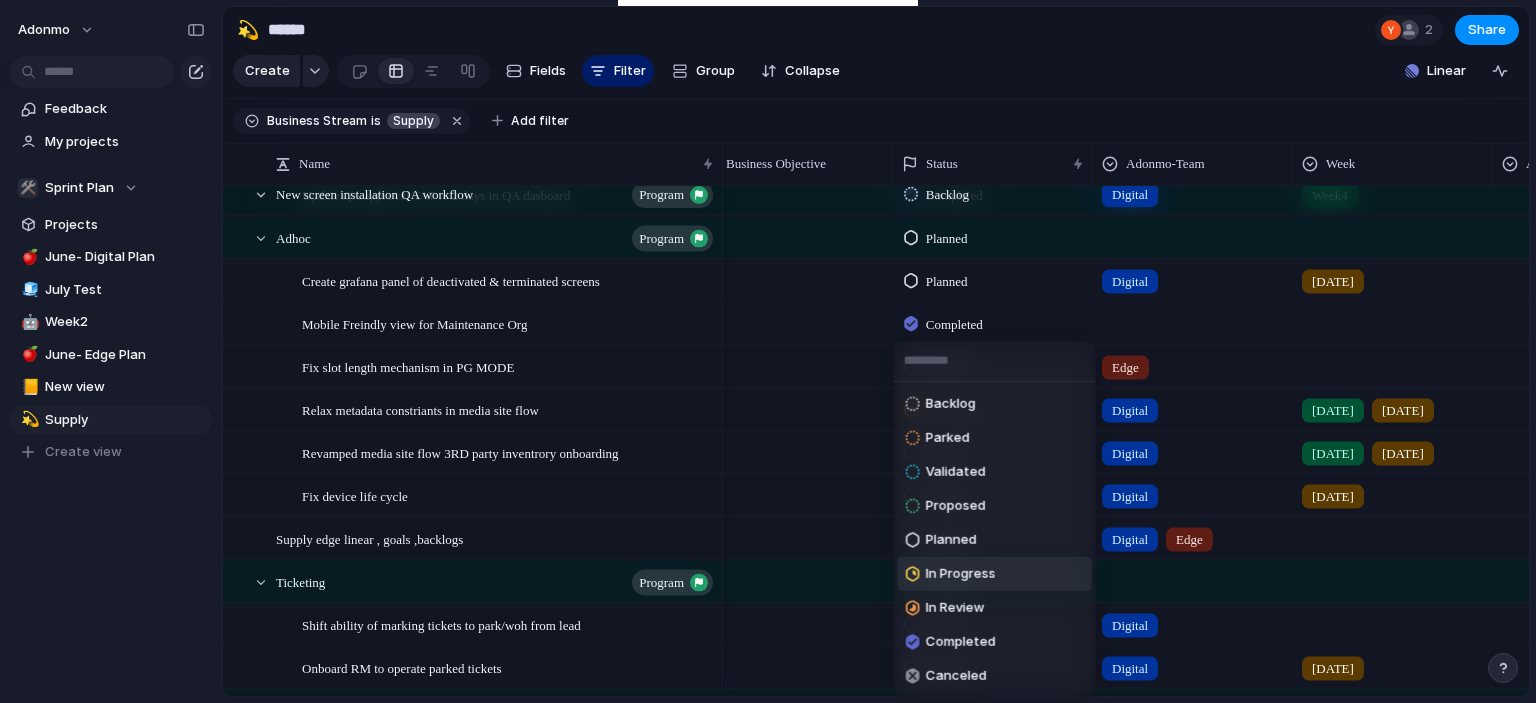 click on "In Progress" at bounding box center (961, 574) 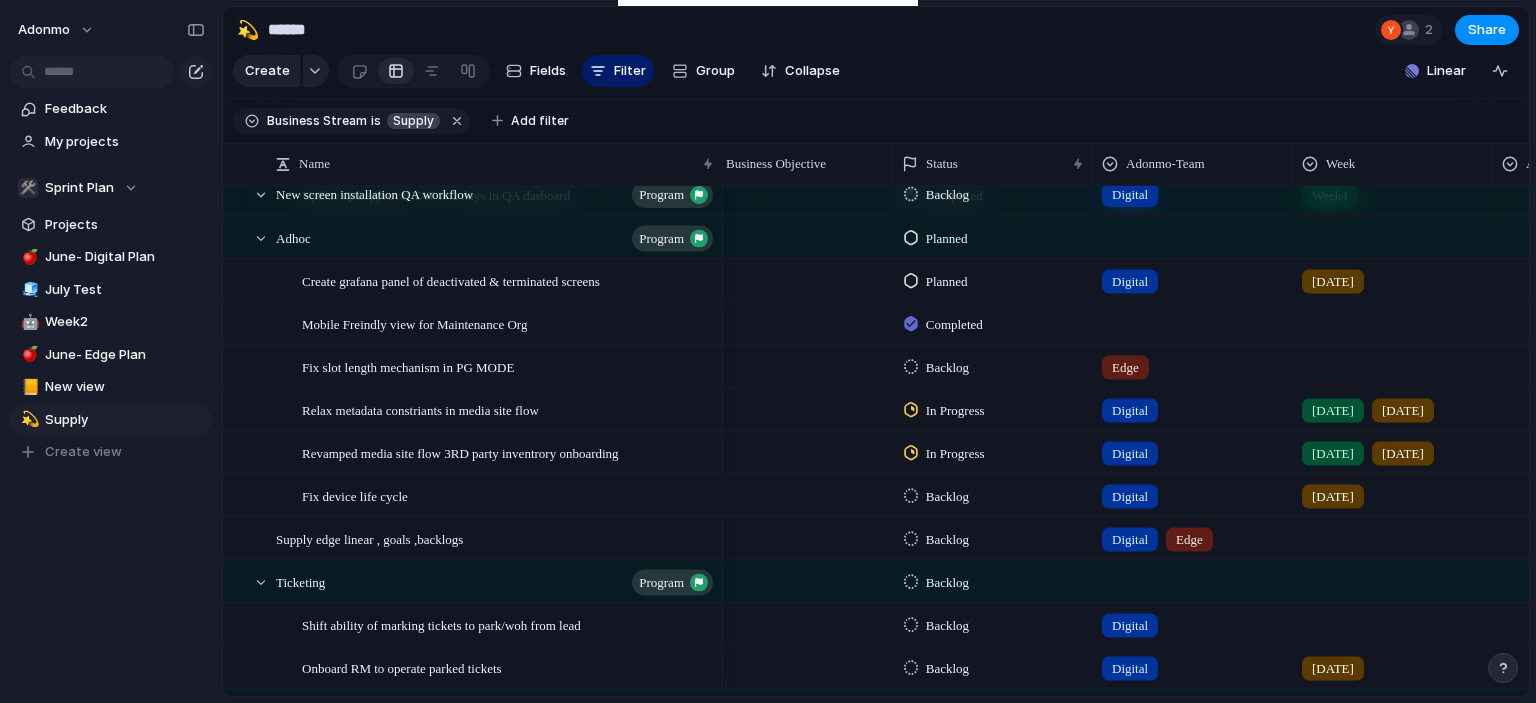 click on "Backlog" at bounding box center (947, 496) 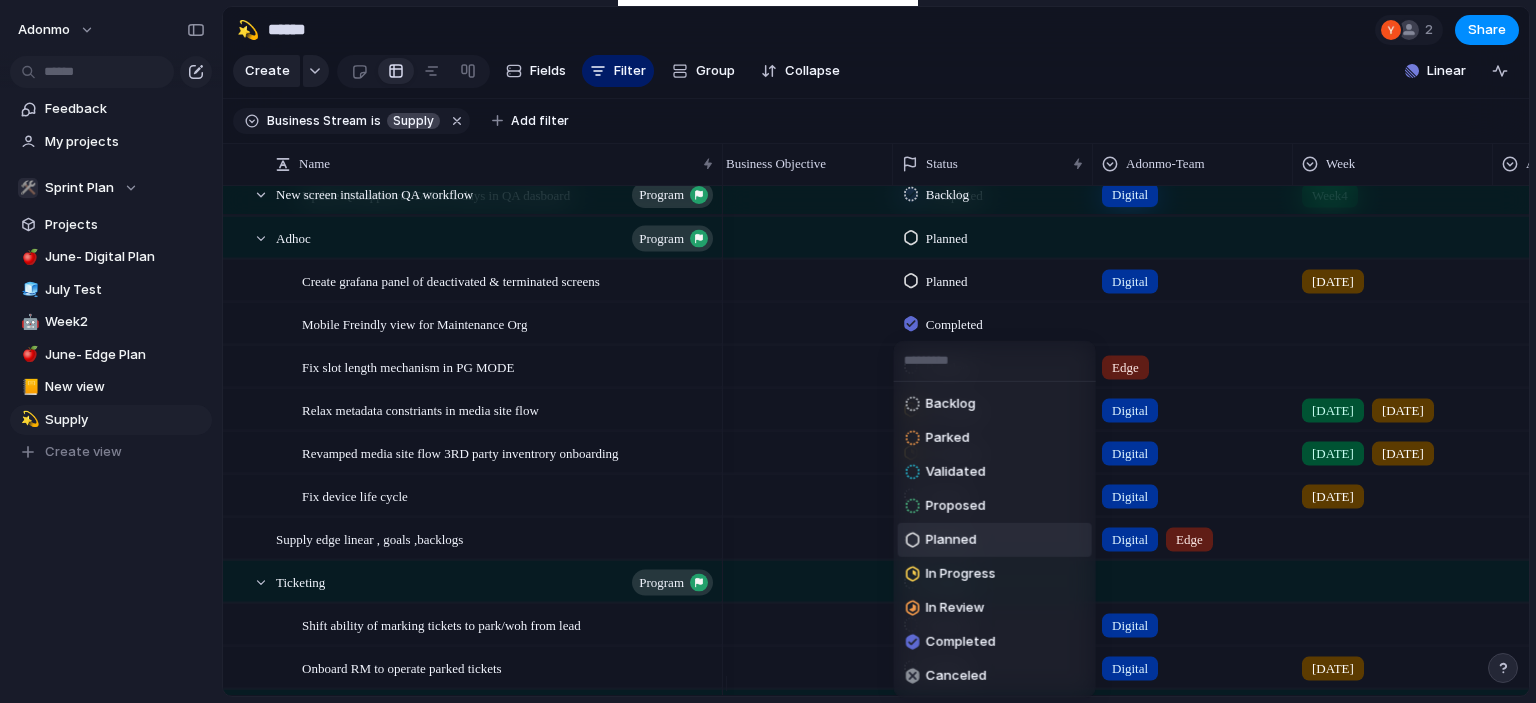 click on "Planned" at bounding box center (951, 540) 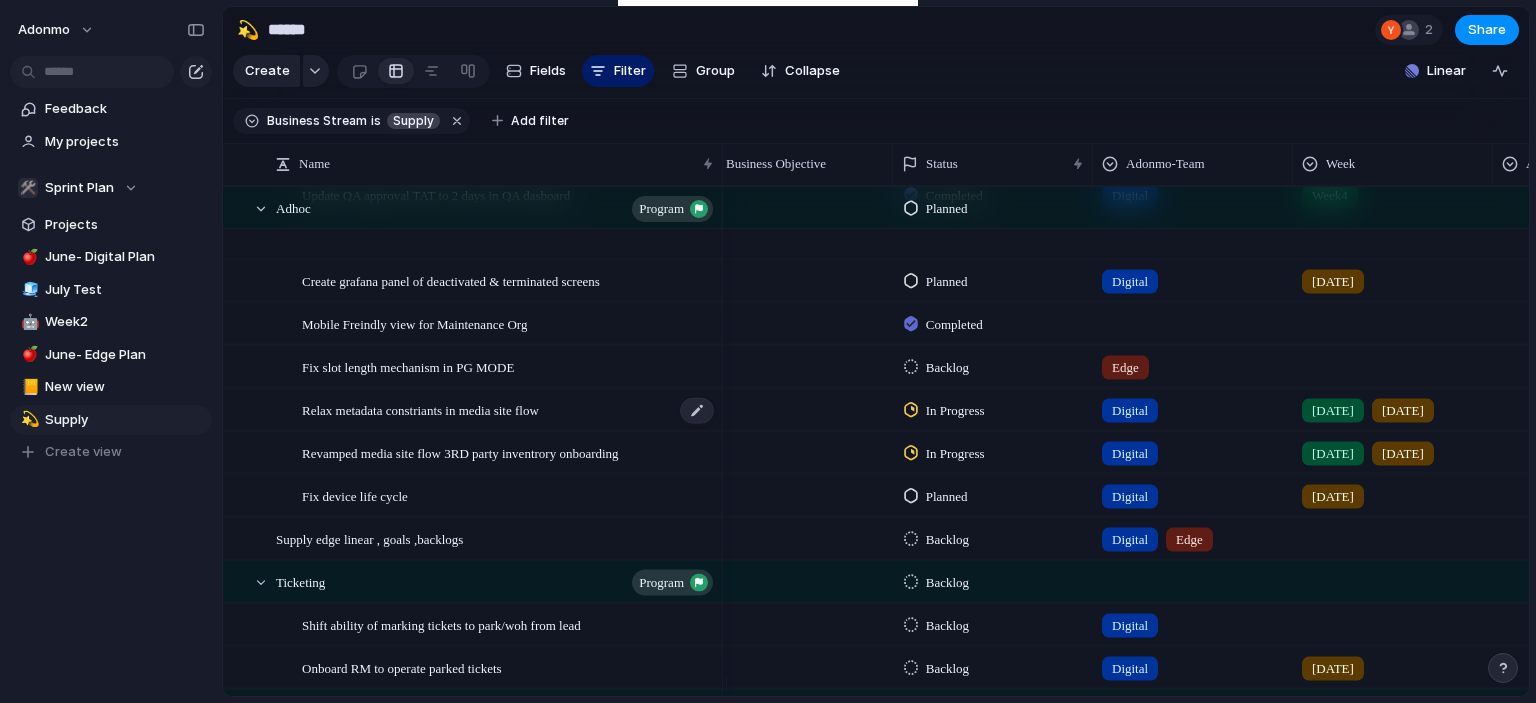 scroll, scrollTop: 3492, scrollLeft: 0, axis: vertical 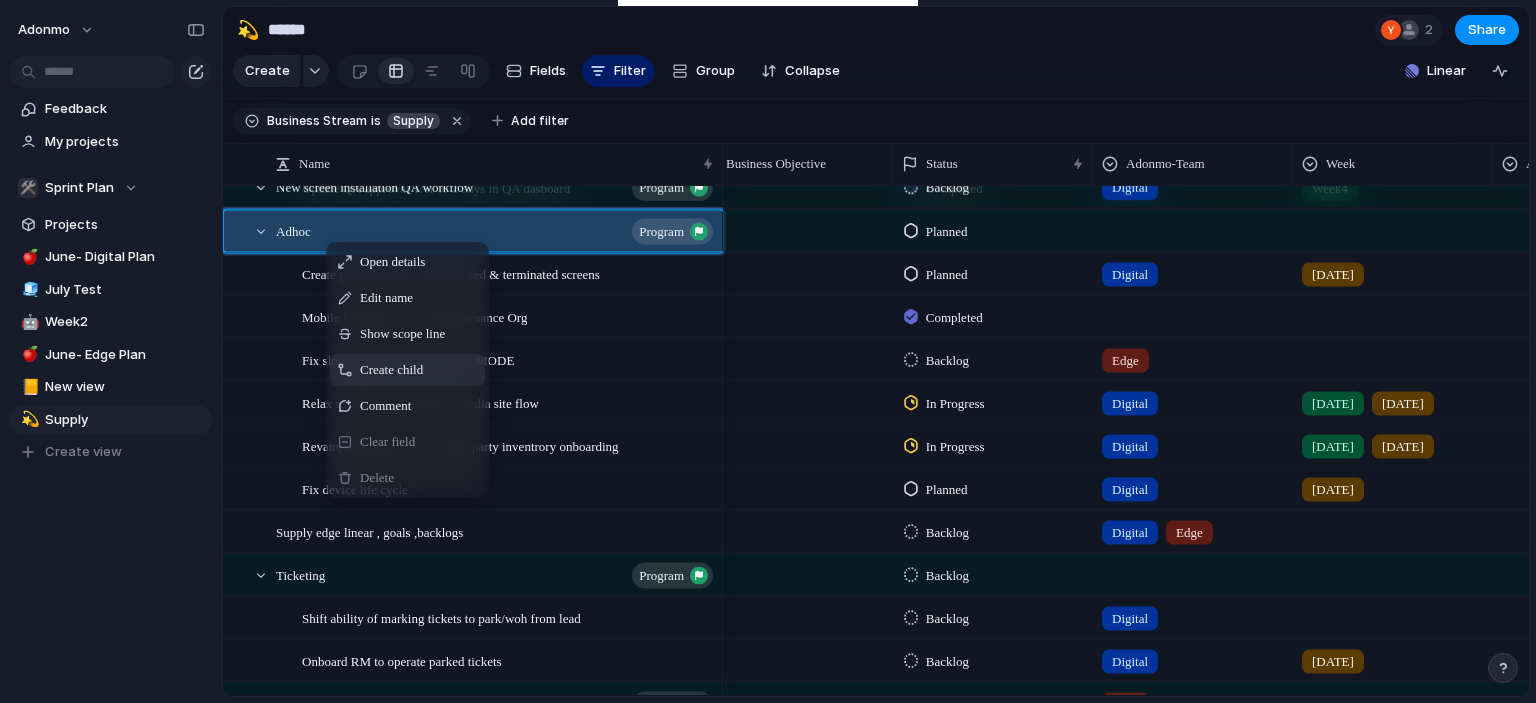 click on "Create child" at bounding box center [407, 370] 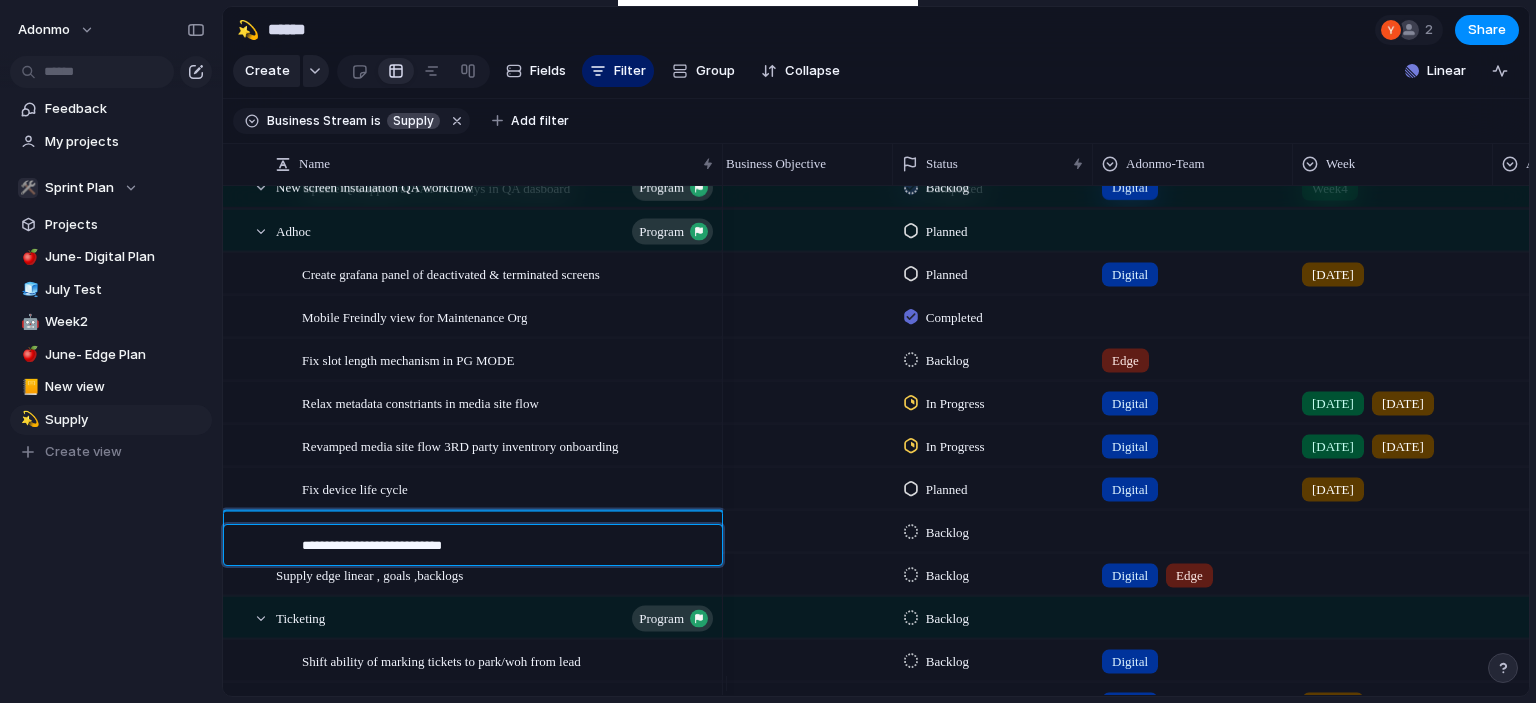 type on "**********" 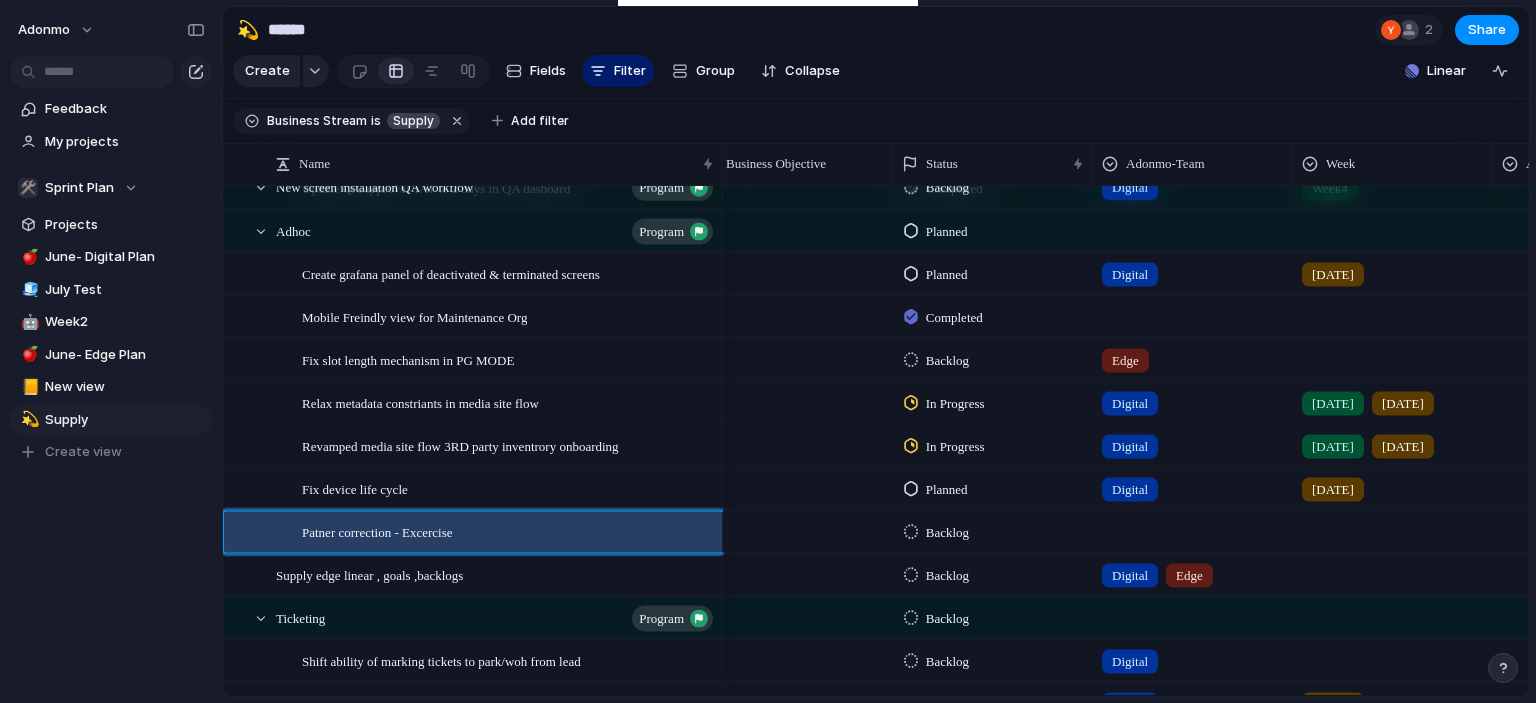 click at bounding box center (1193, 527) 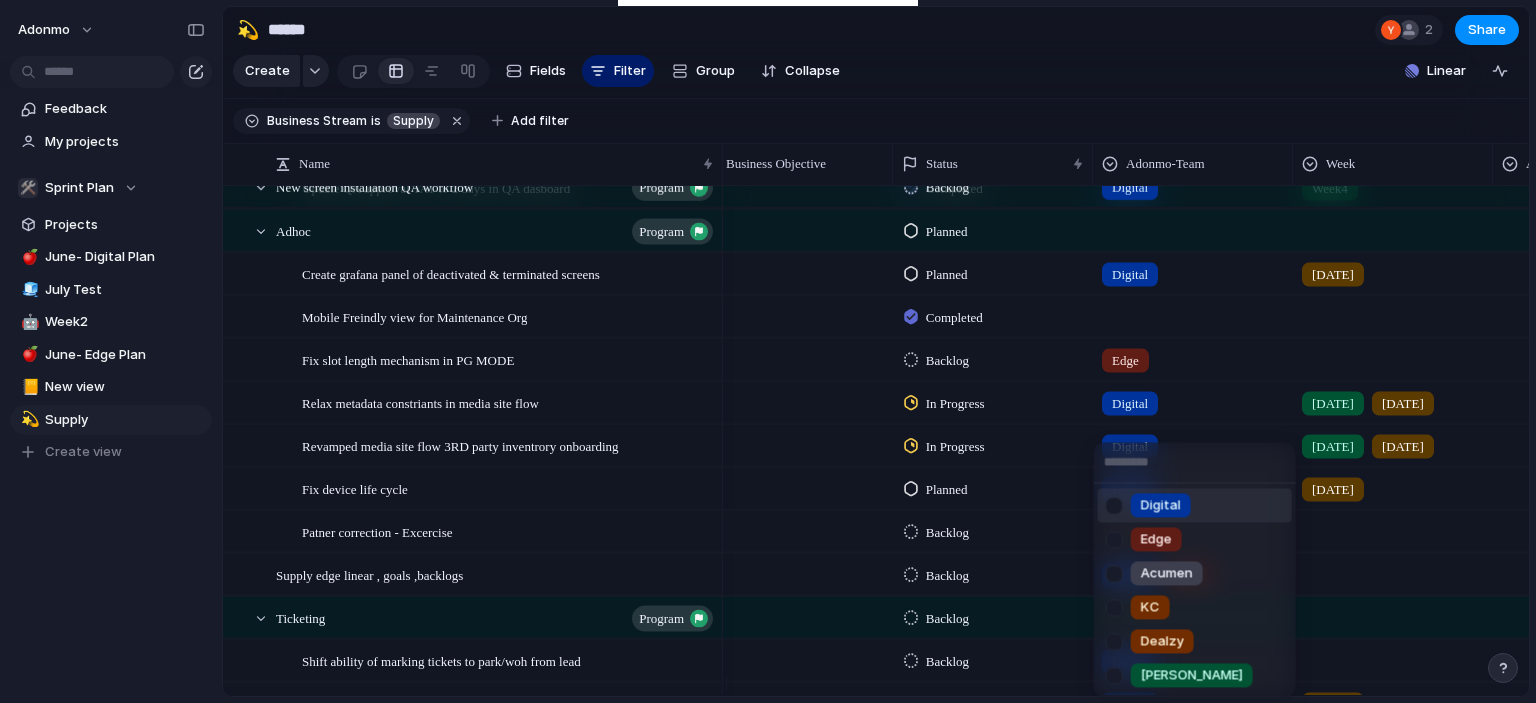 click at bounding box center (1114, 505) 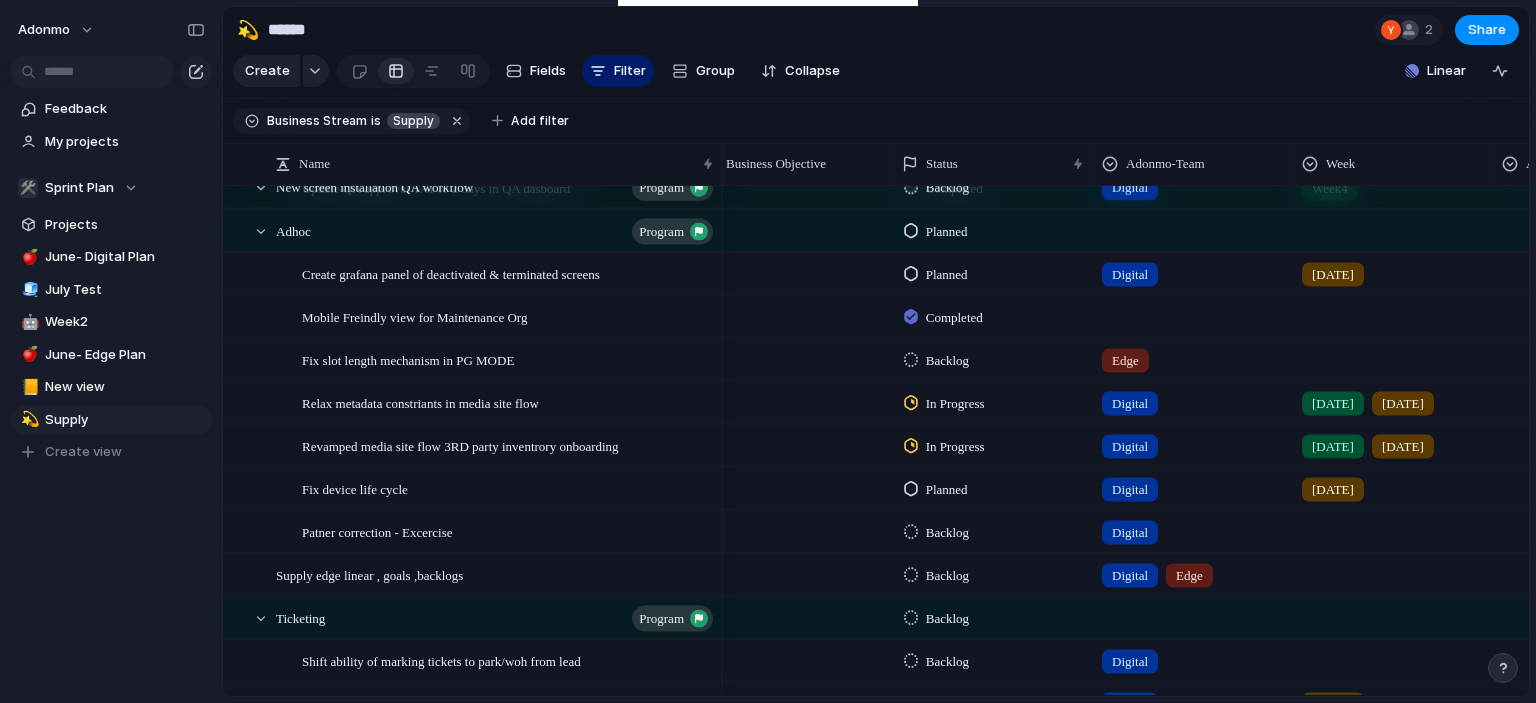 click at bounding box center (1393, 527) 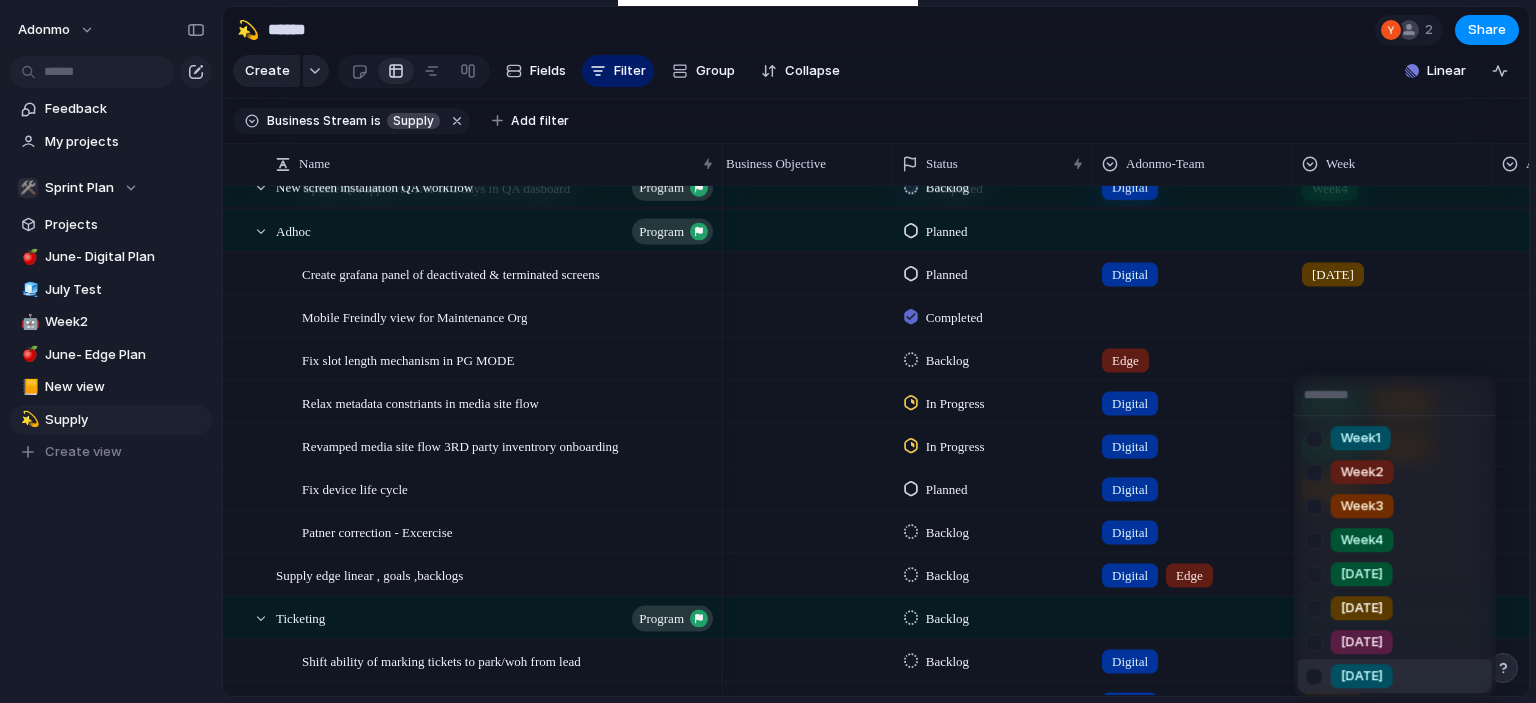 scroll, scrollTop: 0, scrollLeft: 0, axis: both 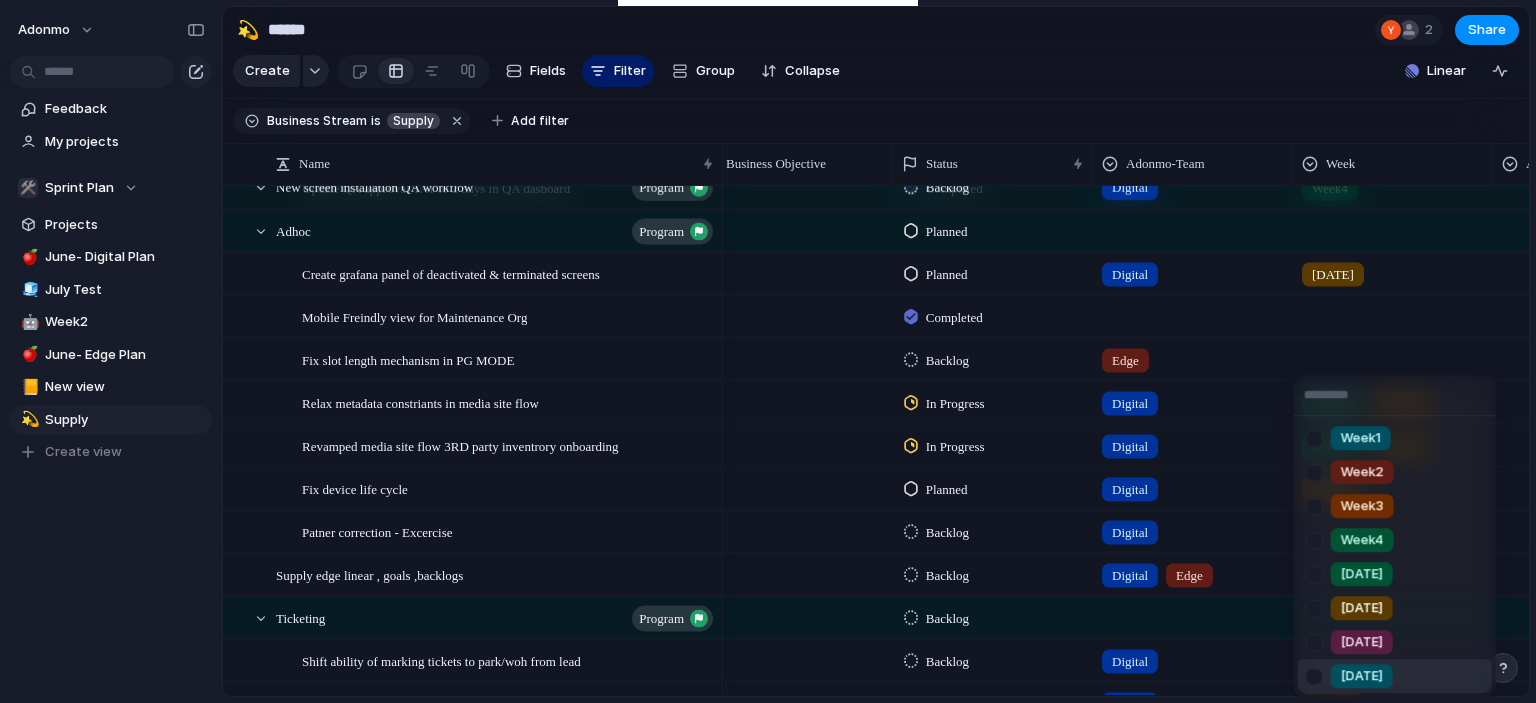 click at bounding box center (1314, 676) 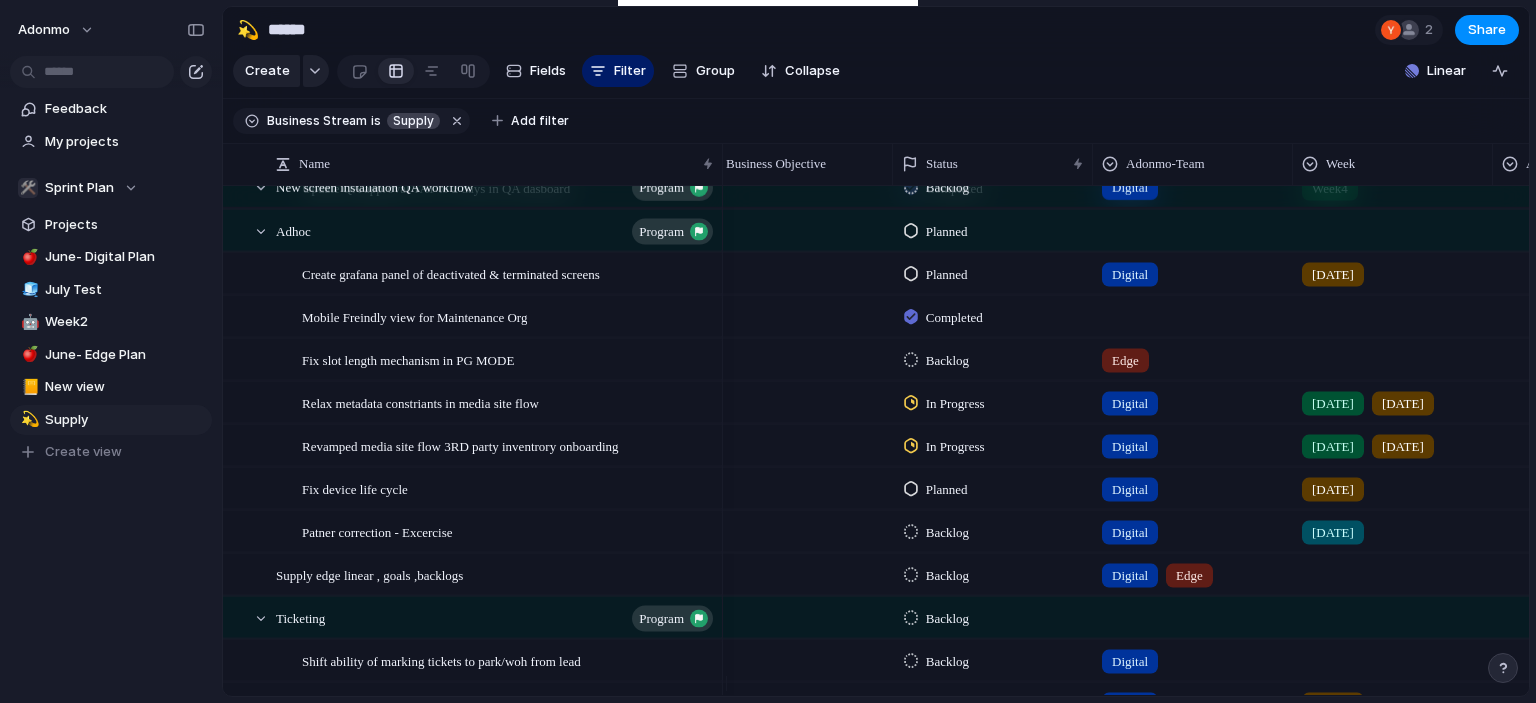 click on "[DATE]" at bounding box center (1333, 532) 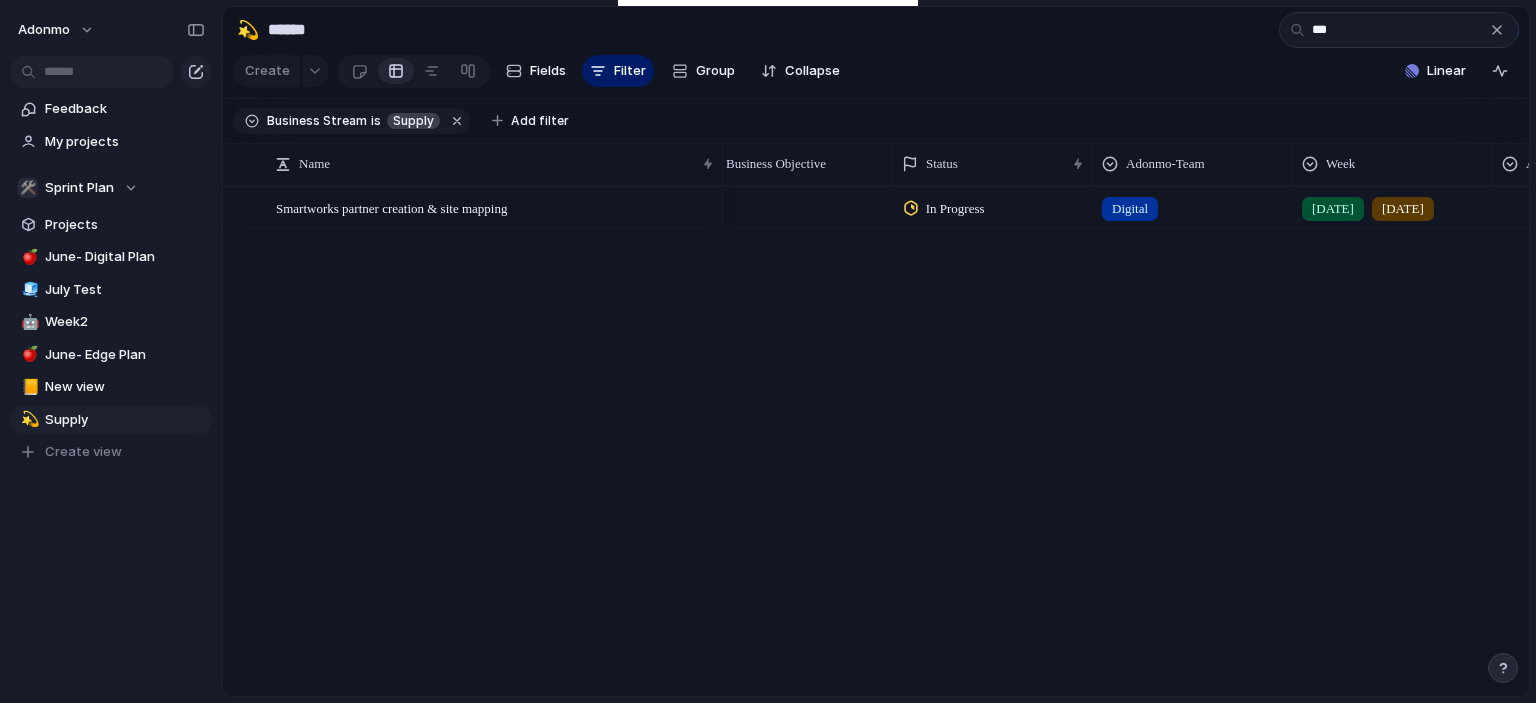 scroll, scrollTop: 0, scrollLeft: 0, axis: both 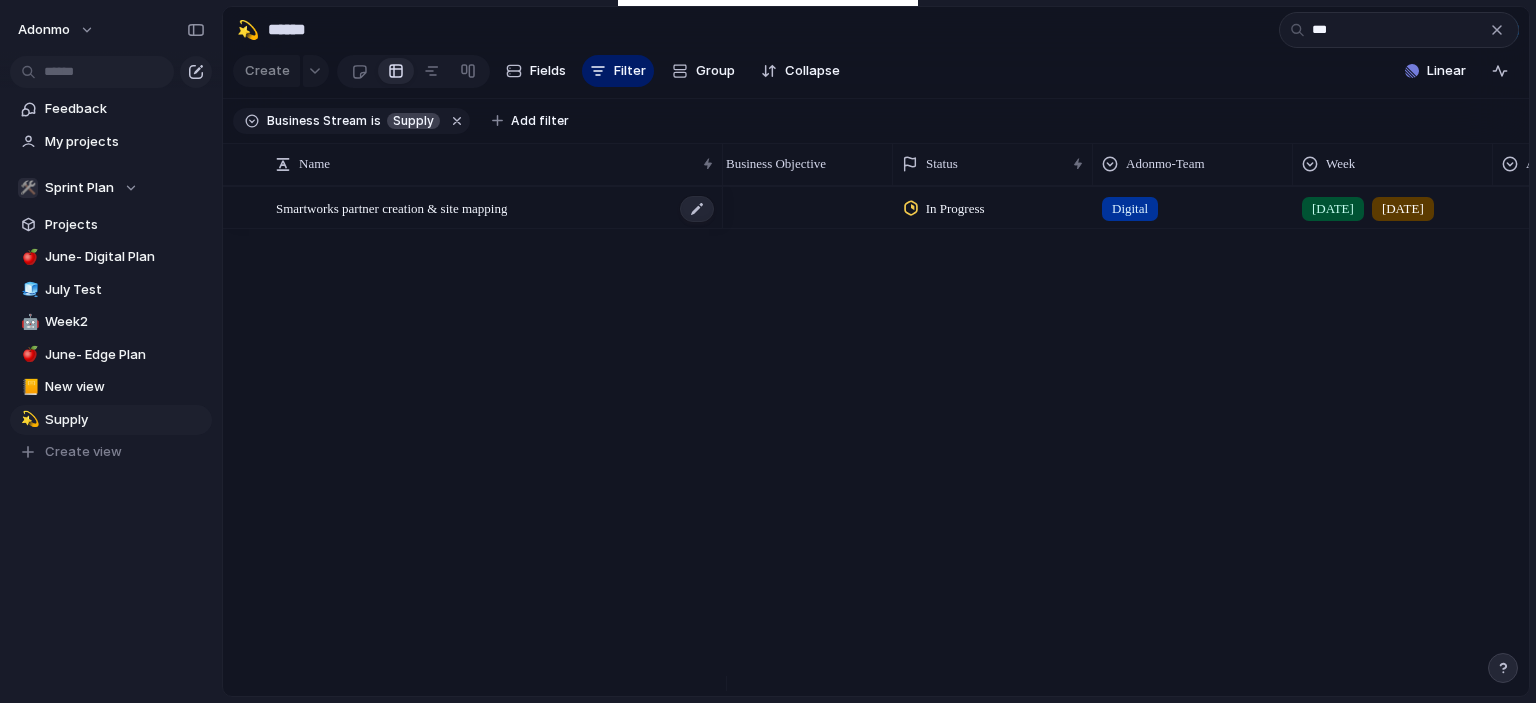 type on "***" 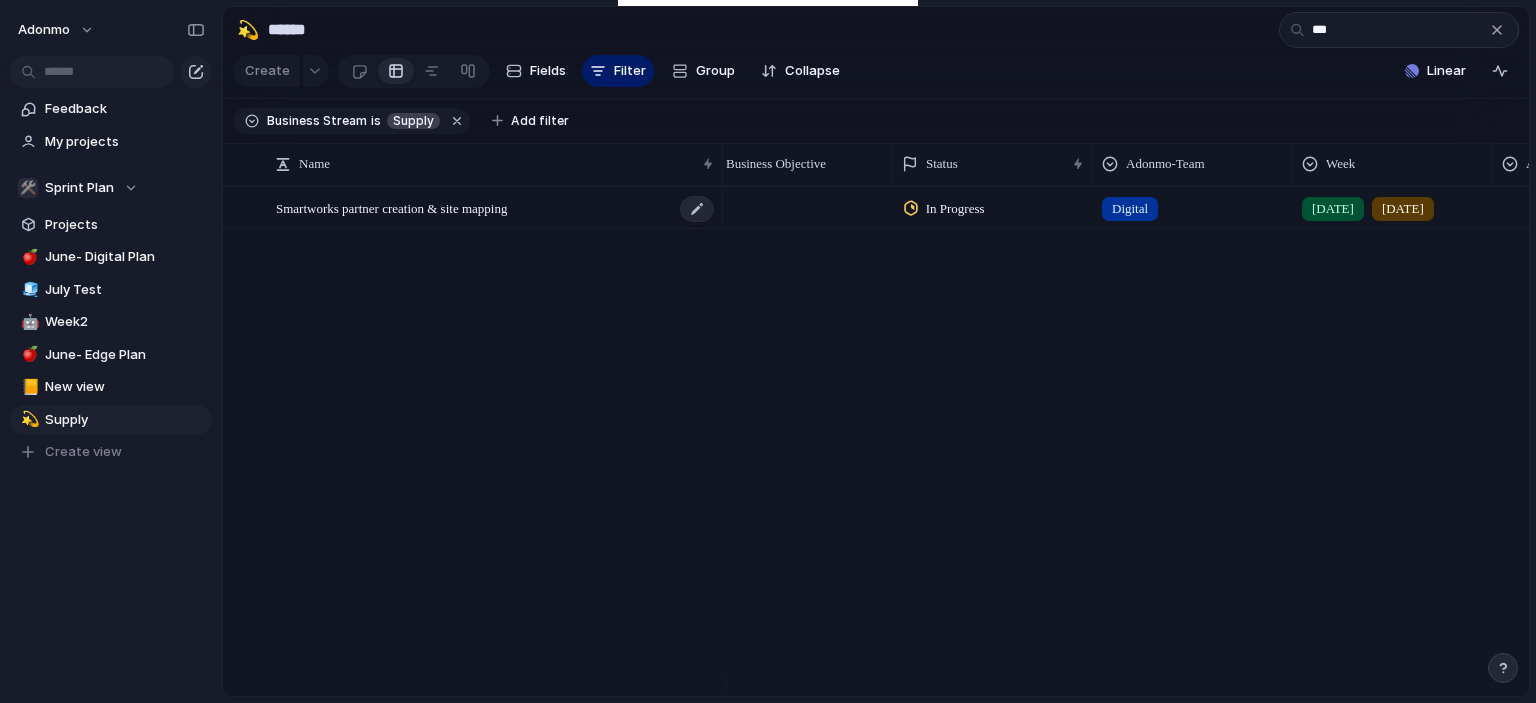 click on "Smartworks partner creation & site mapping" at bounding box center (391, 207) 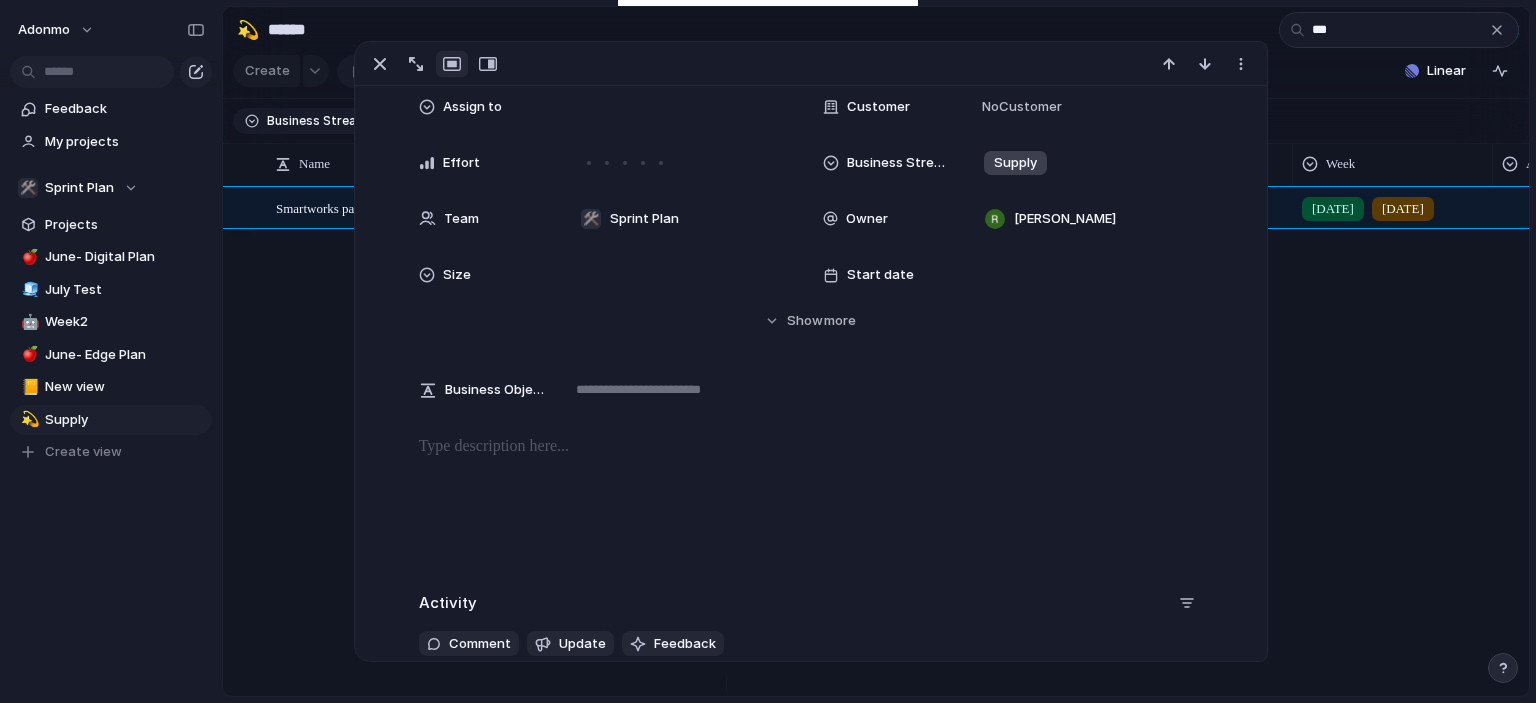 scroll, scrollTop: 0, scrollLeft: 0, axis: both 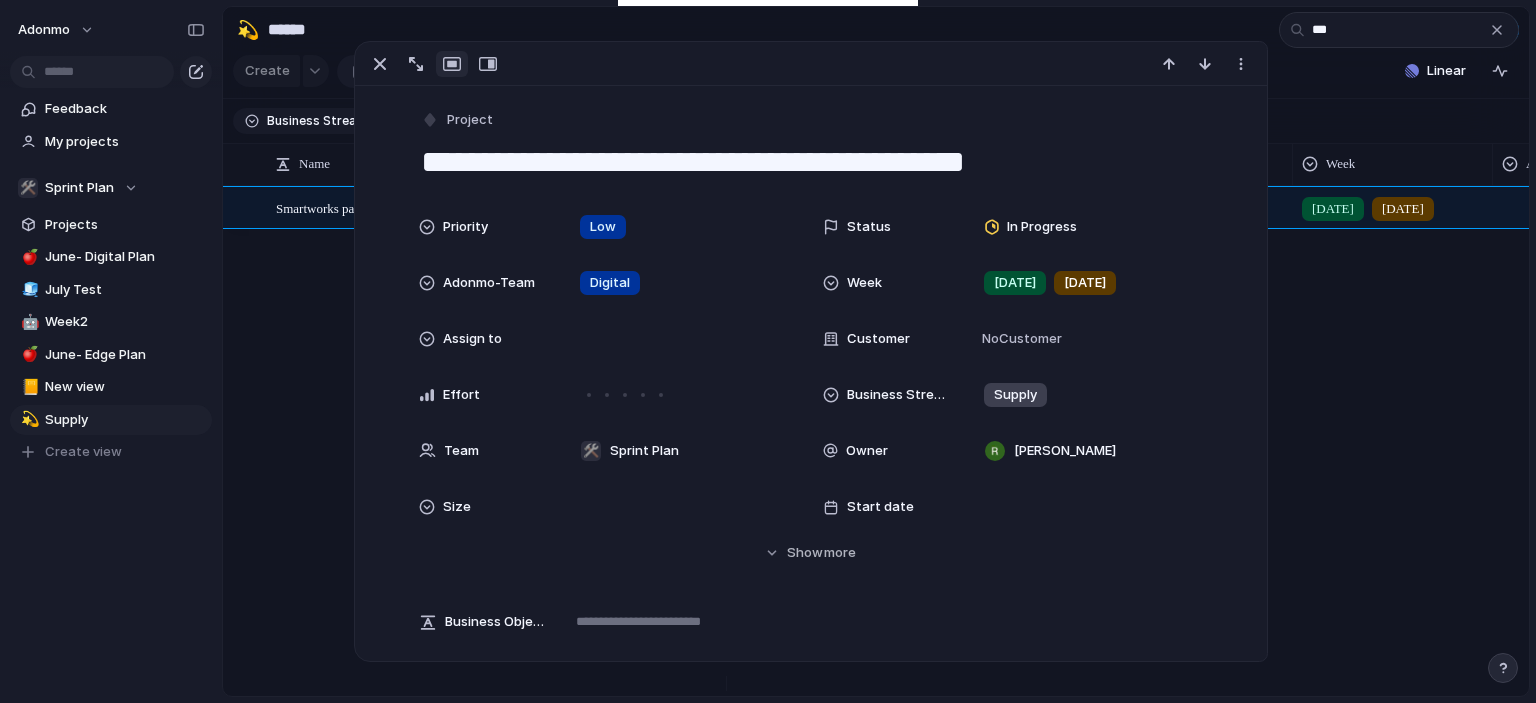 drag, startPoint x: 1060, startPoint y: 157, endPoint x: 833, endPoint y: 152, distance: 227.05505 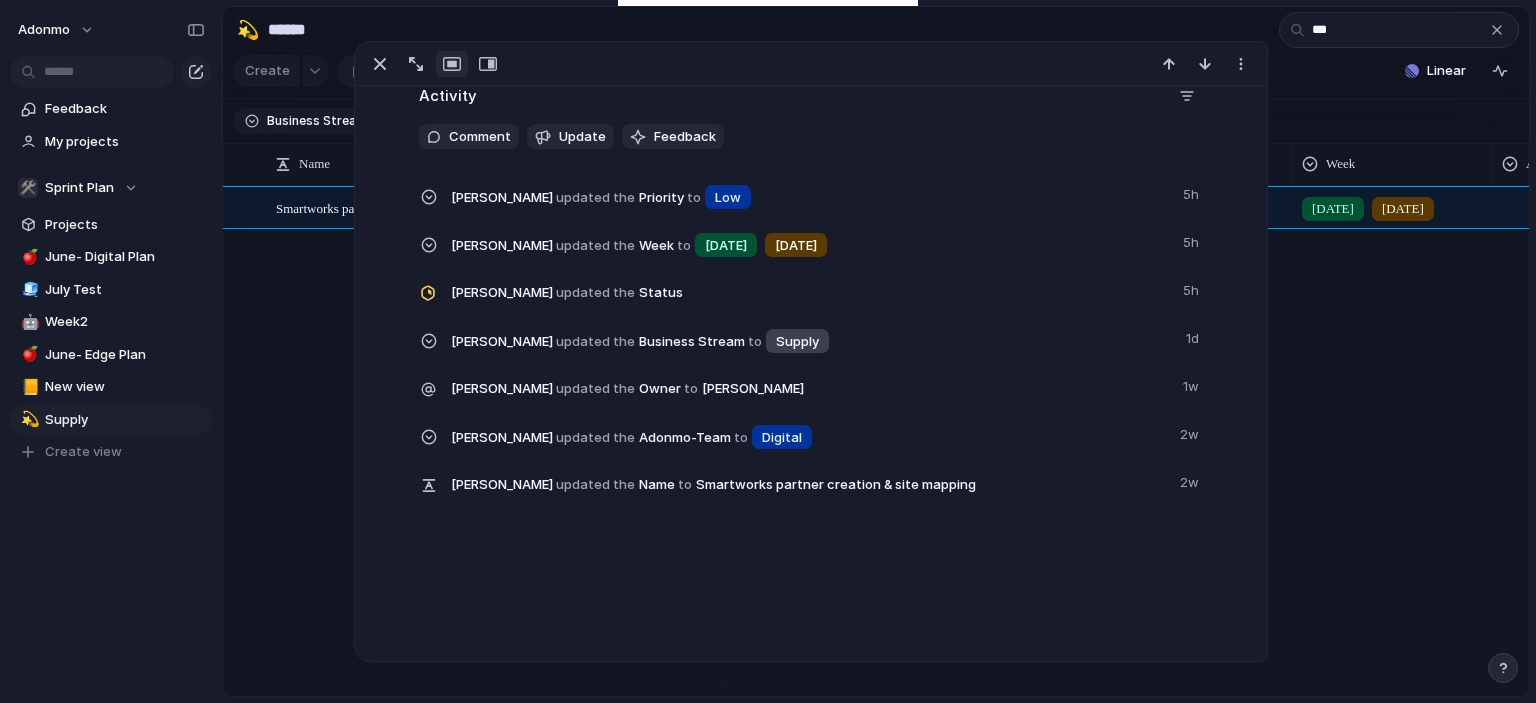 scroll, scrollTop: 0, scrollLeft: 0, axis: both 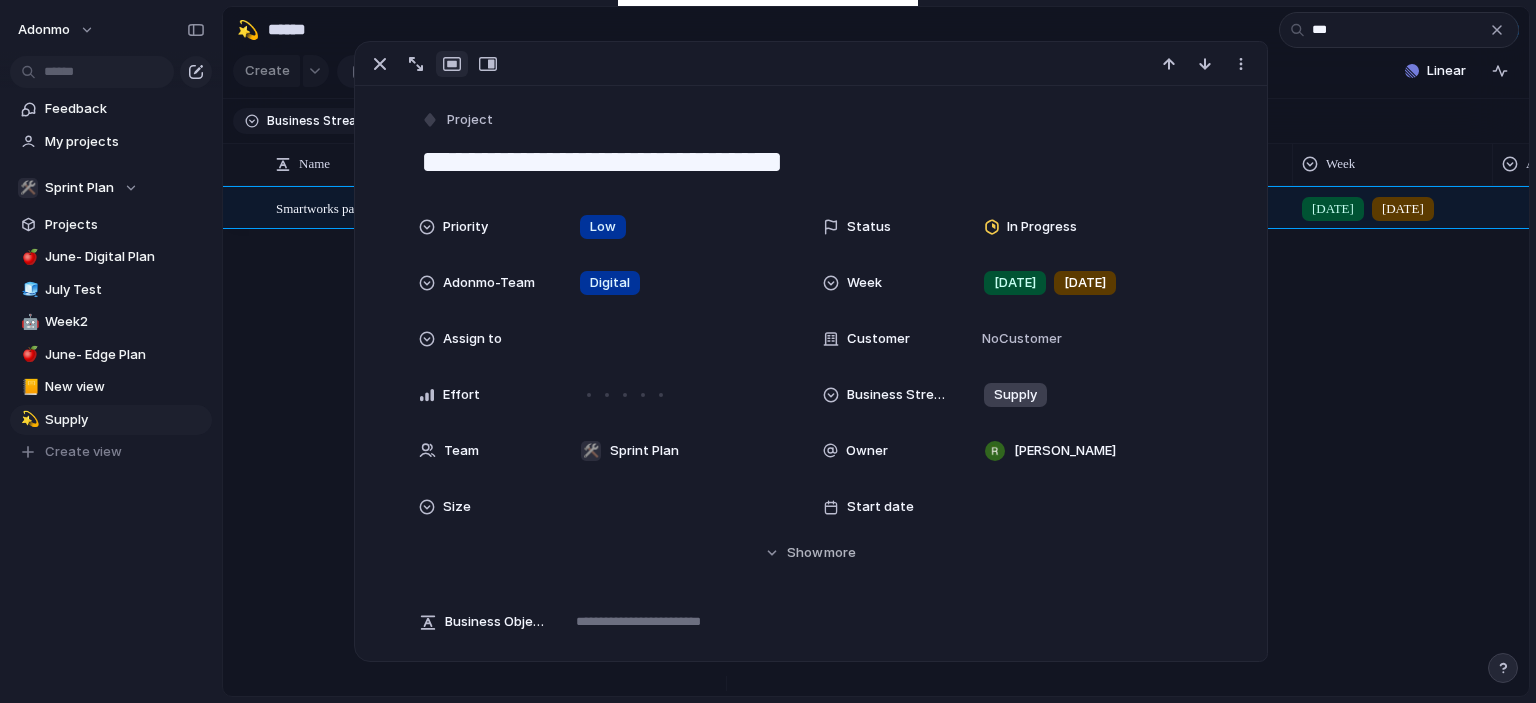 click on "Low In Progress Digital [DATE] [DATE]" at bounding box center [1126, 441] 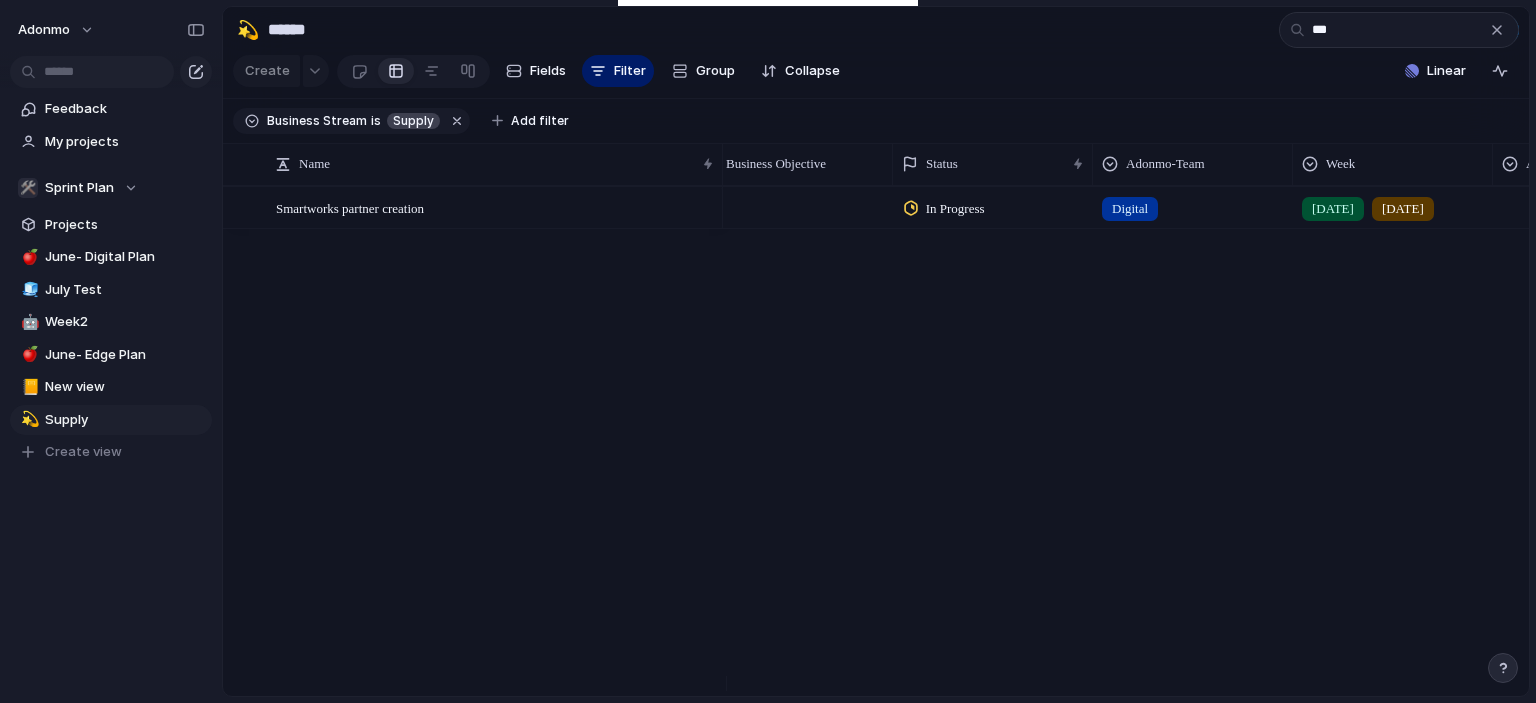 click on "In Progress" at bounding box center (955, 209) 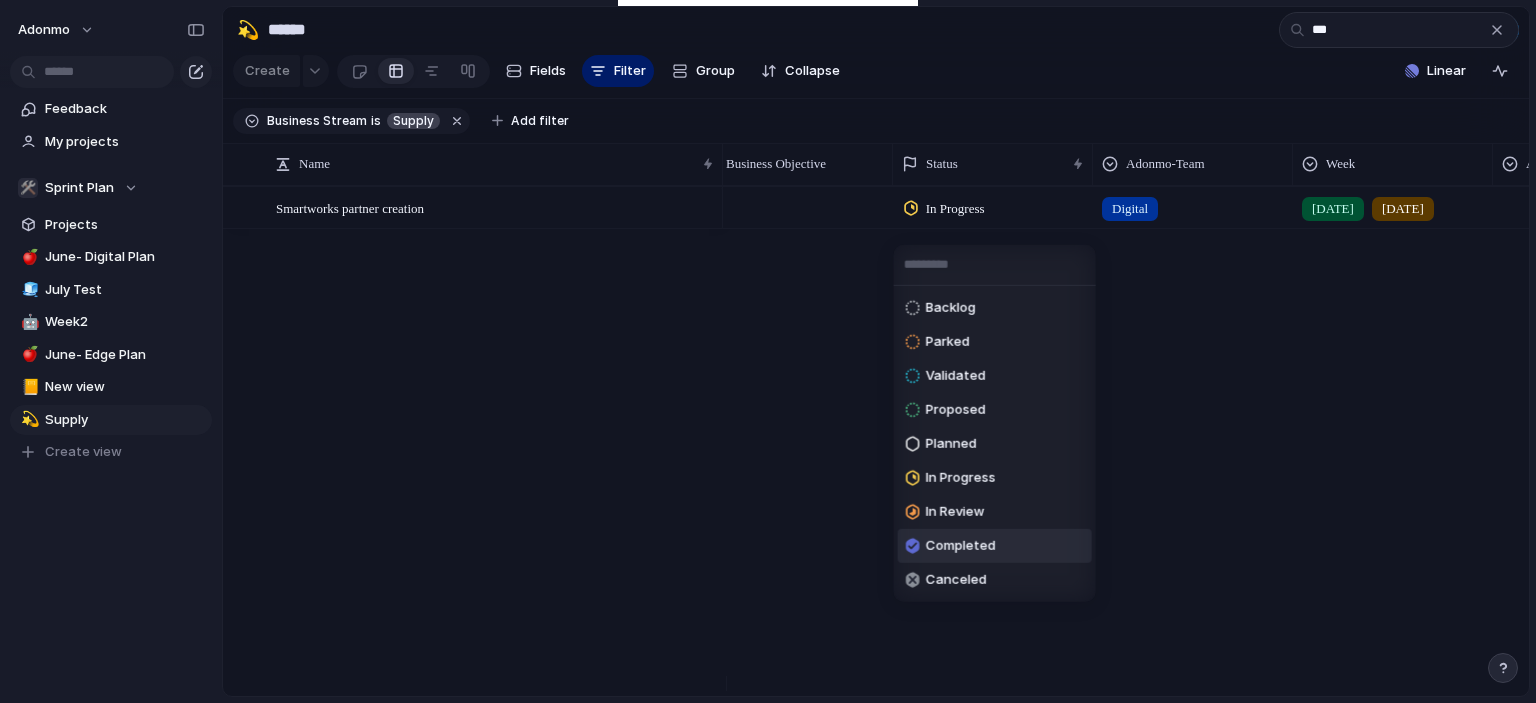 click on "Completed" at bounding box center [961, 546] 